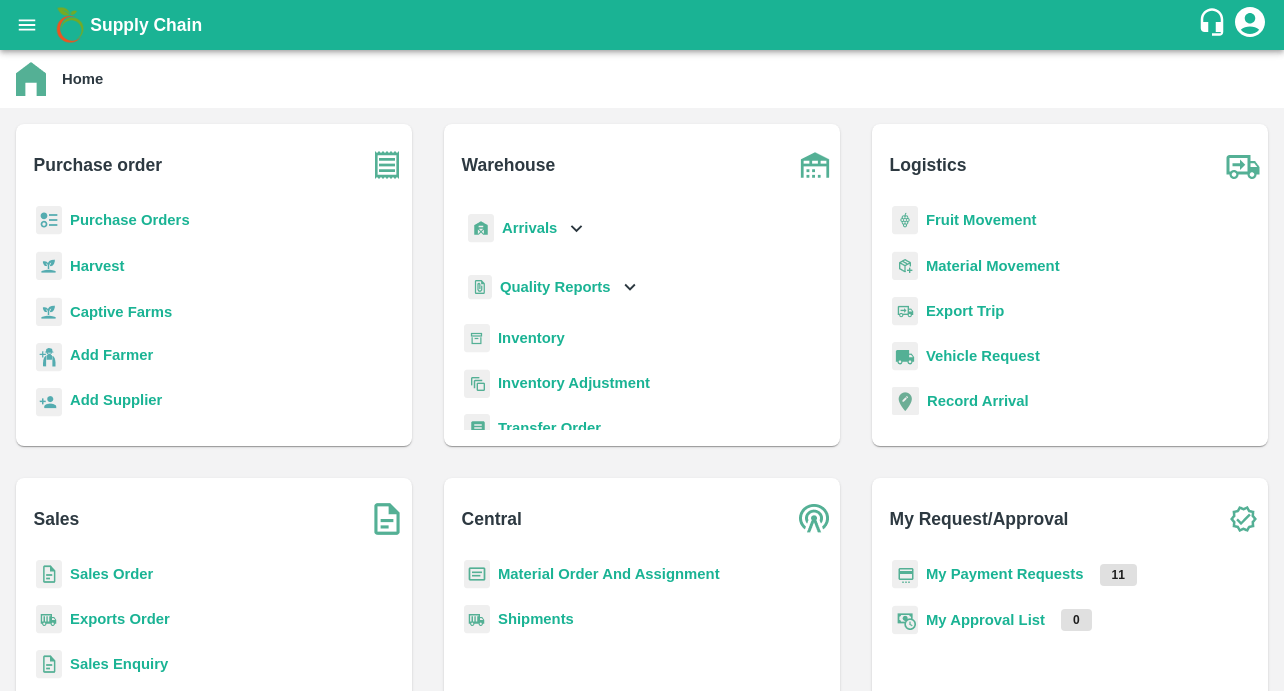 scroll, scrollTop: 0, scrollLeft: 0, axis: both 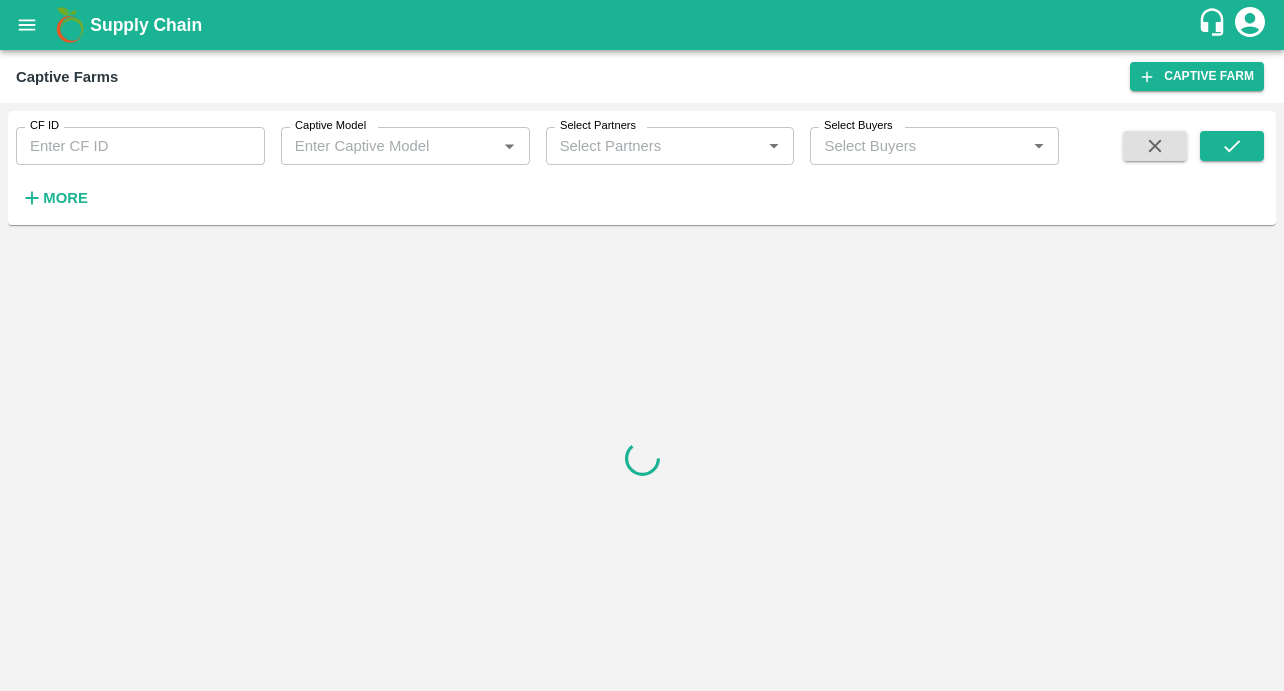 click on "Captive Model" at bounding box center (389, 146) 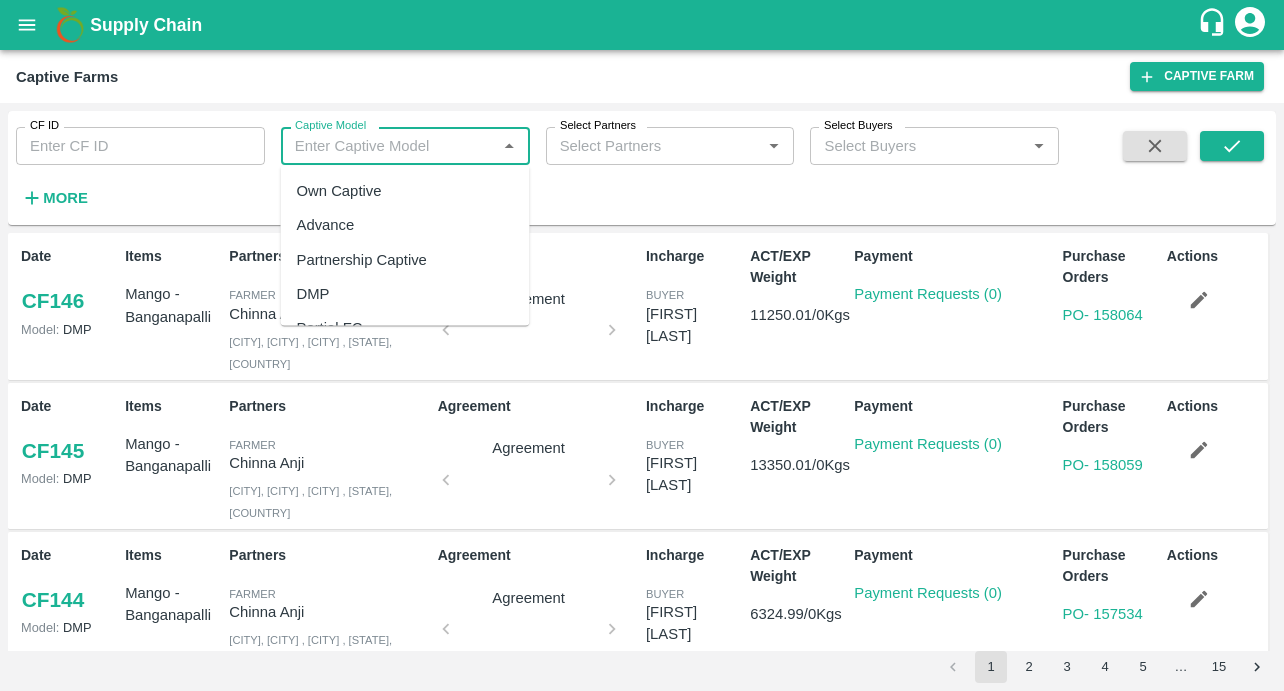 click 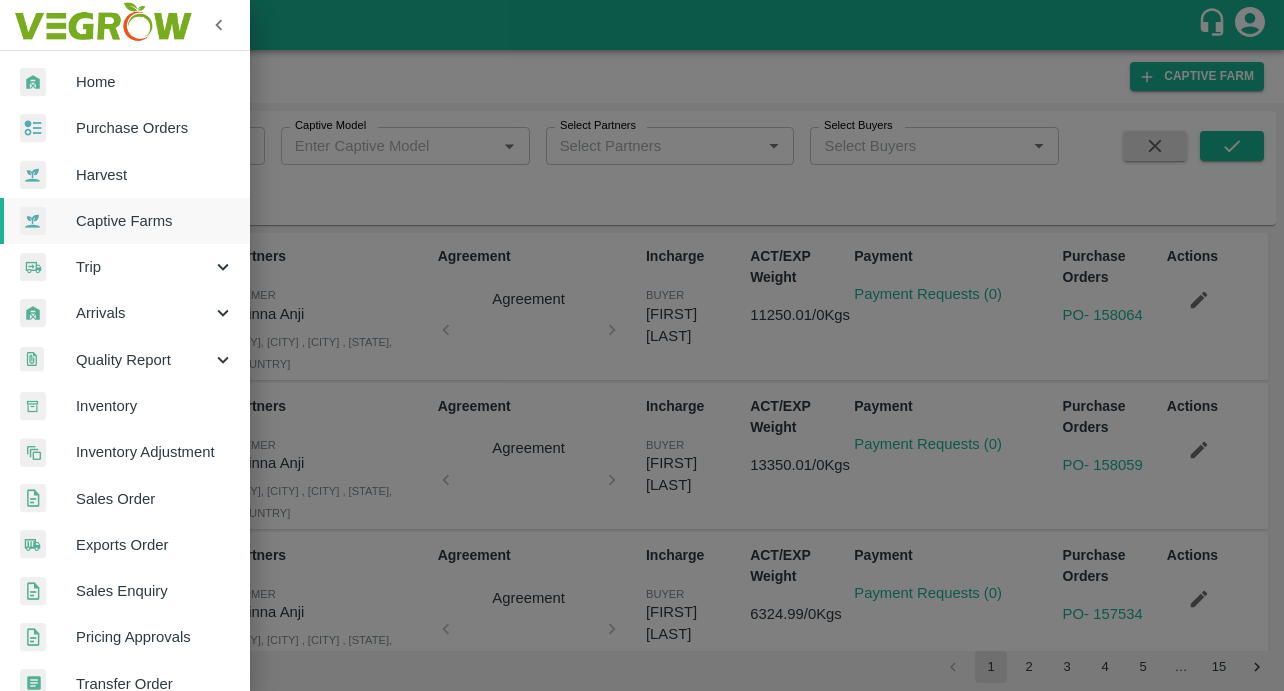 click on "Purchase Orders" at bounding box center (155, 128) 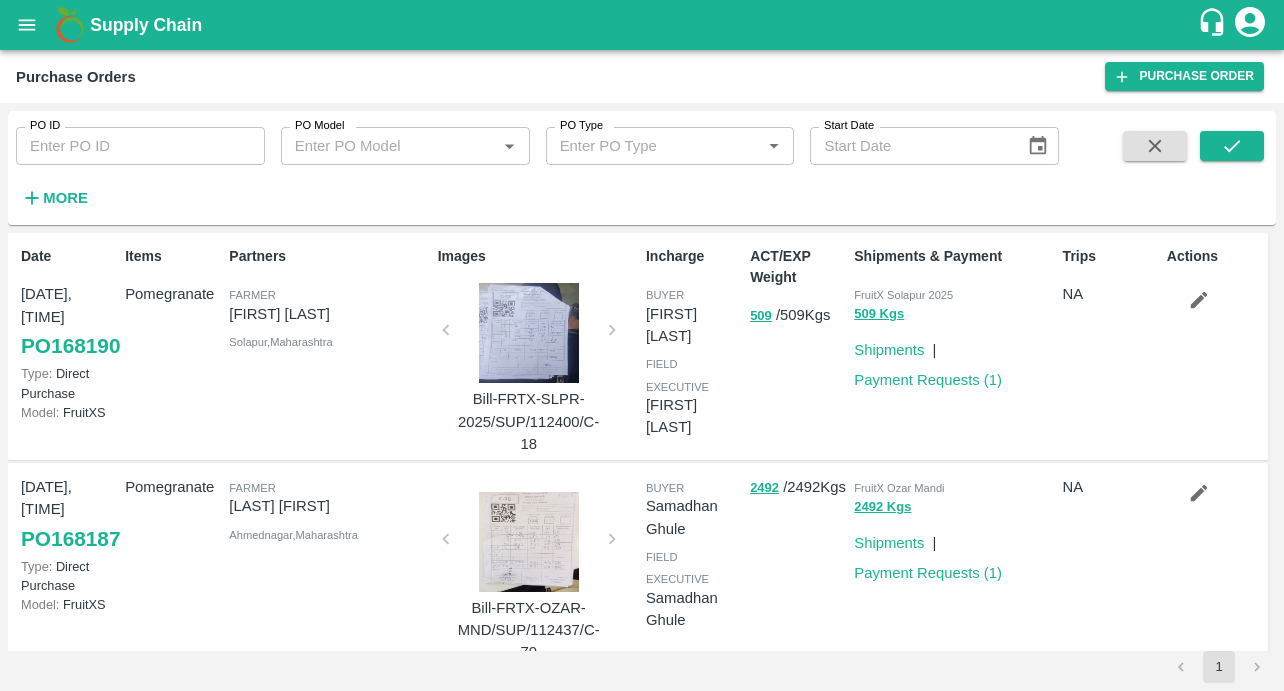 click on "PO ID PO ID PO Model PO Model   * PO Type PO Type   * Start Date Start Date More" at bounding box center (529, 163) 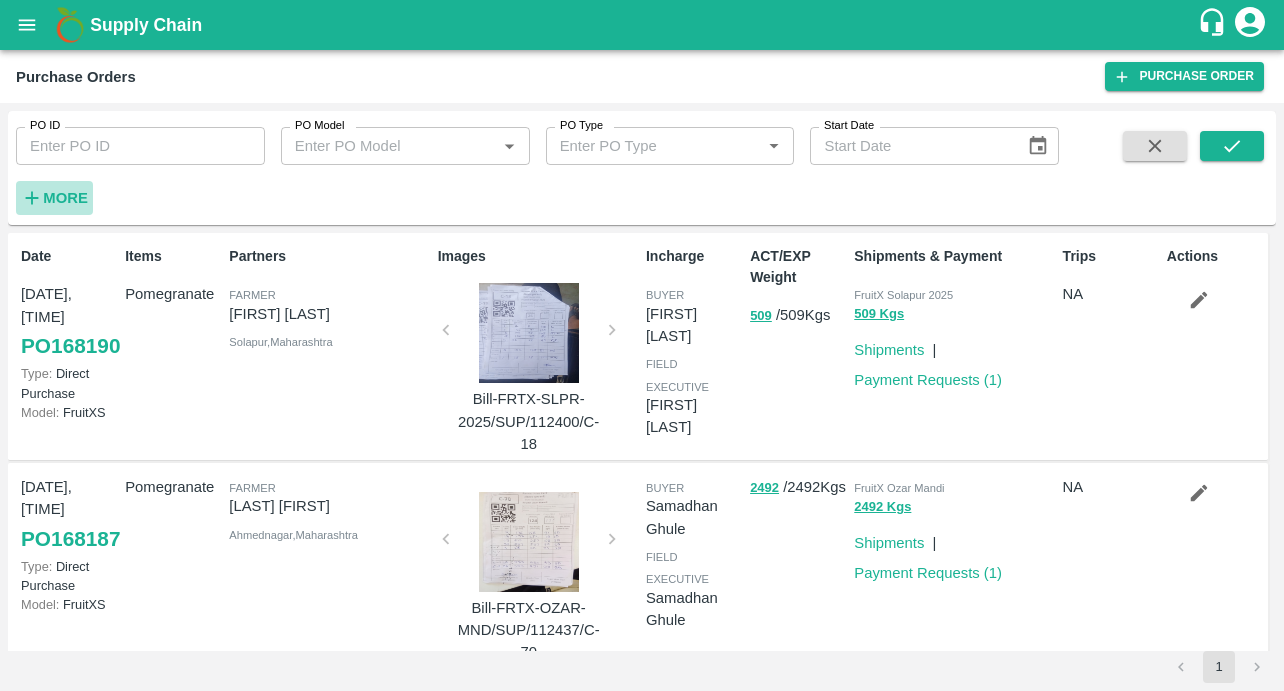 click on "More" at bounding box center [65, 198] 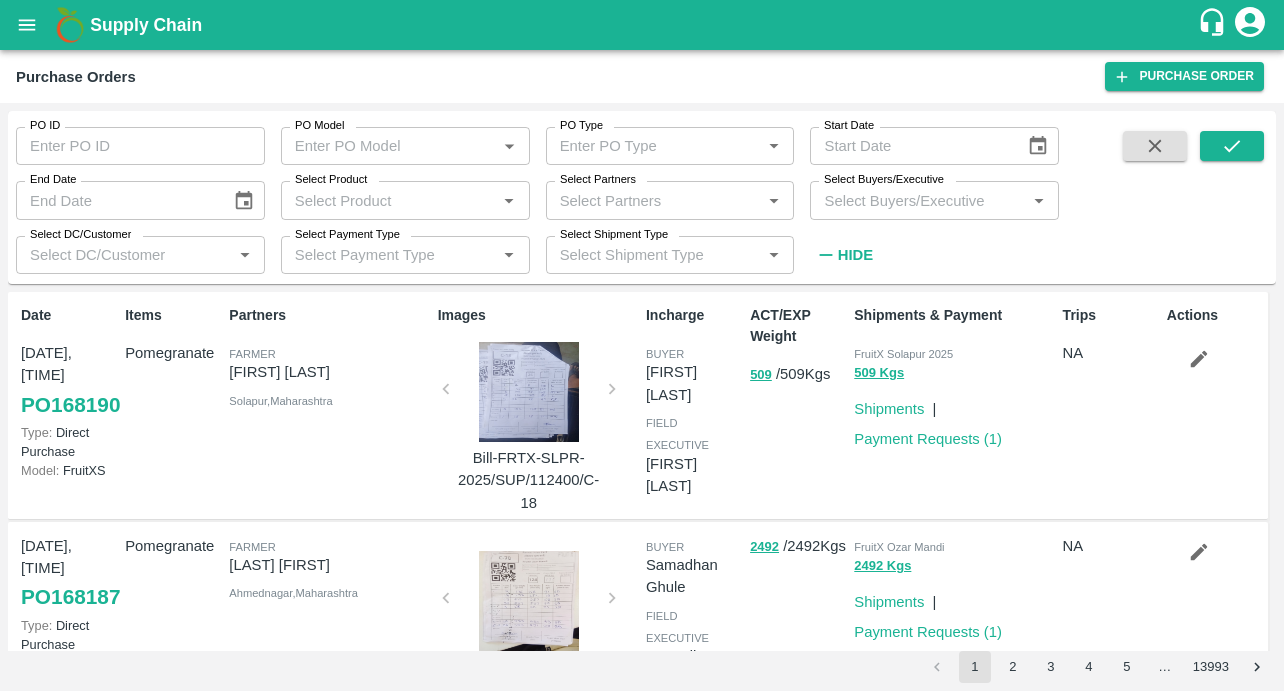 click on "Select Partners" at bounding box center (654, 200) 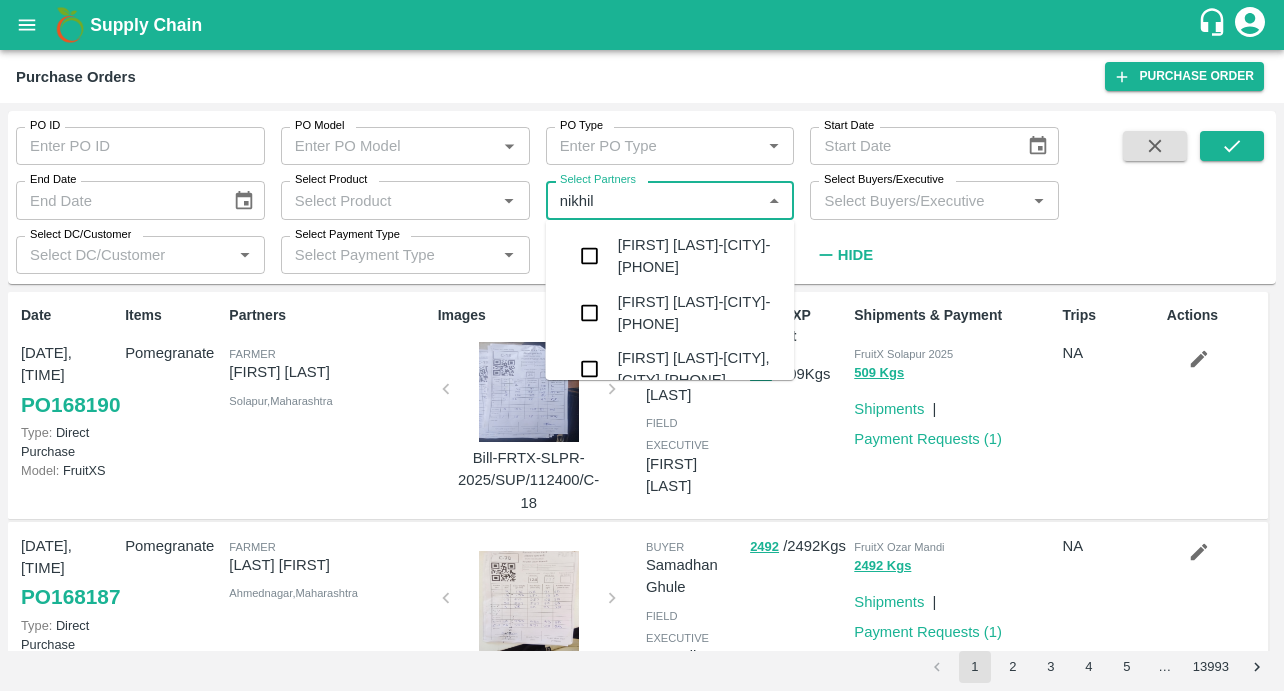 type on "nikhil" 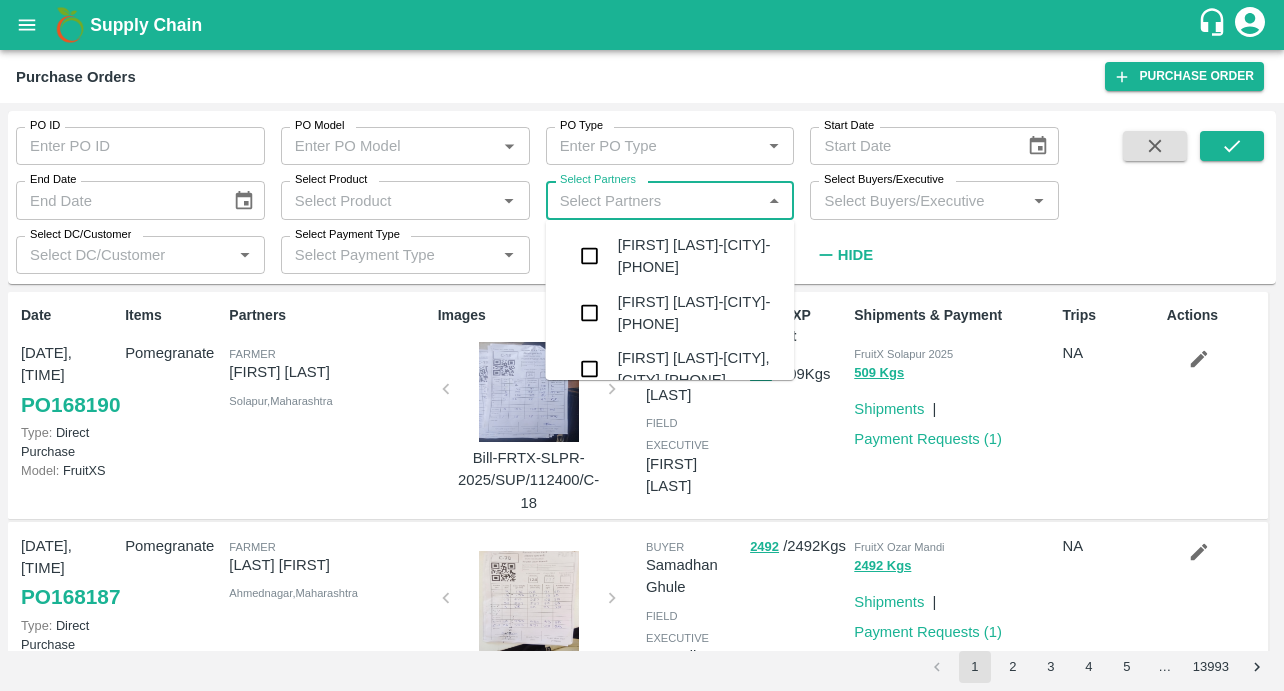 click on "Select Partners" at bounding box center (654, 200) 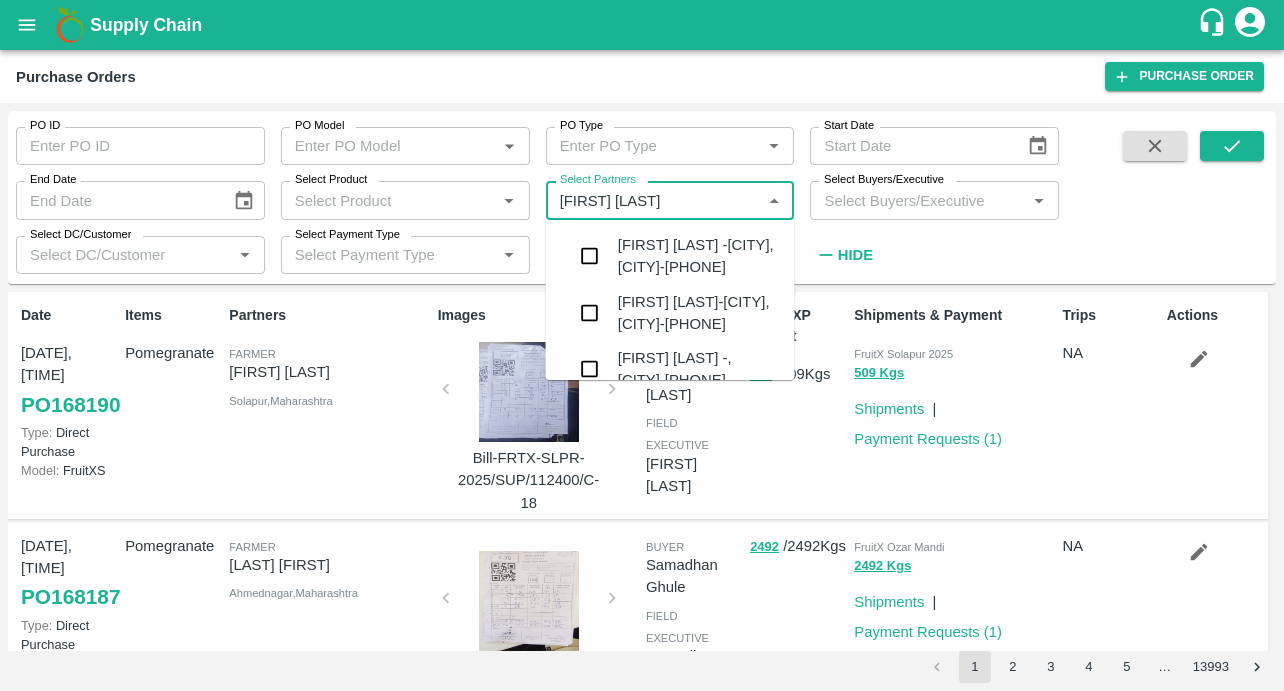 type on "nikhil bha" 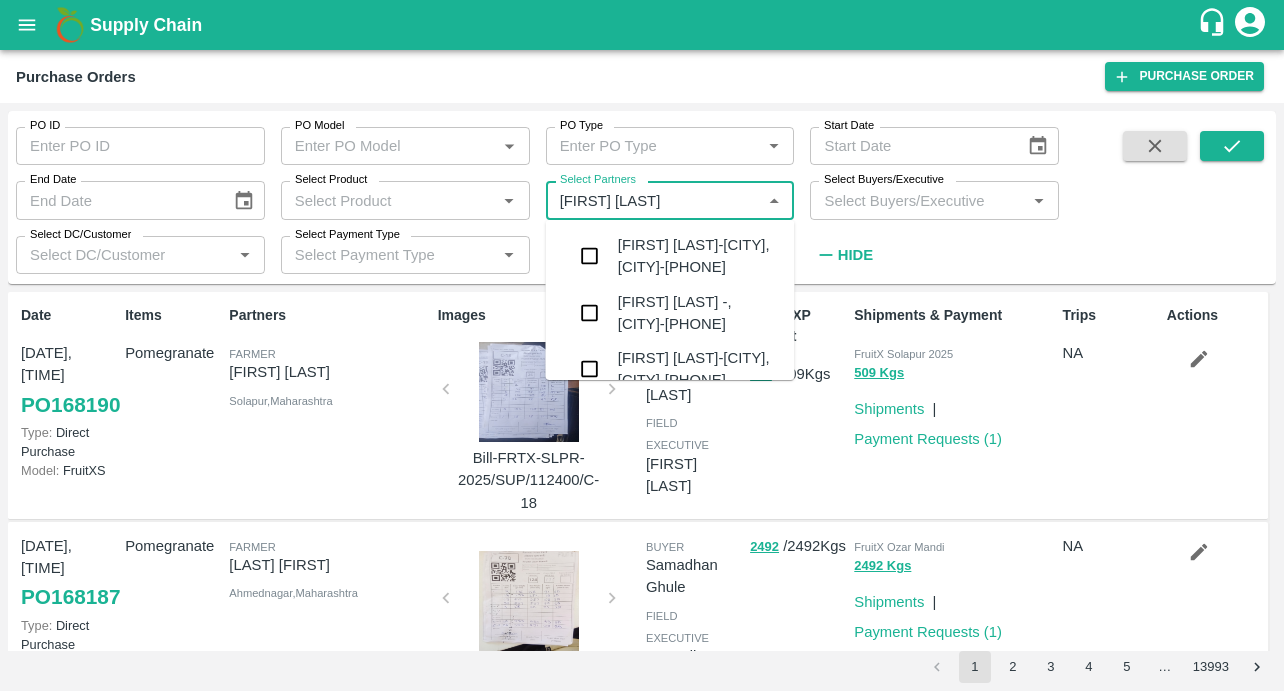 scroll, scrollTop: 50, scrollLeft: 0, axis: vertical 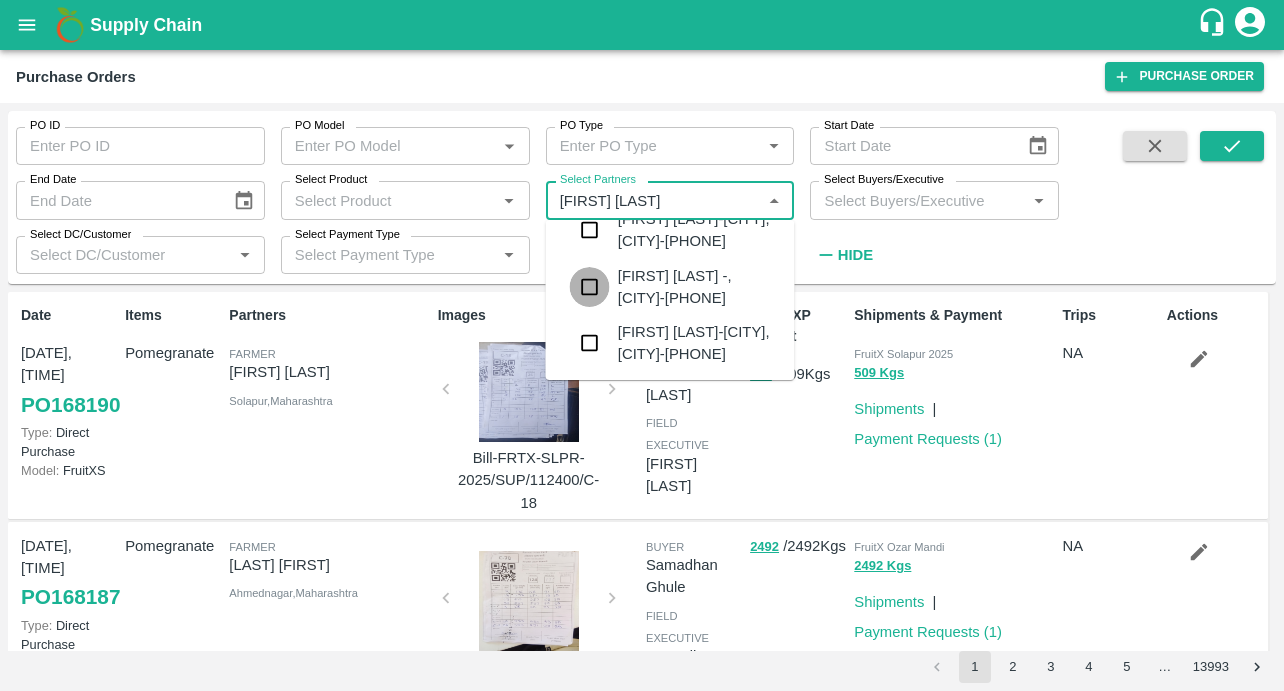 click at bounding box center (590, 287) 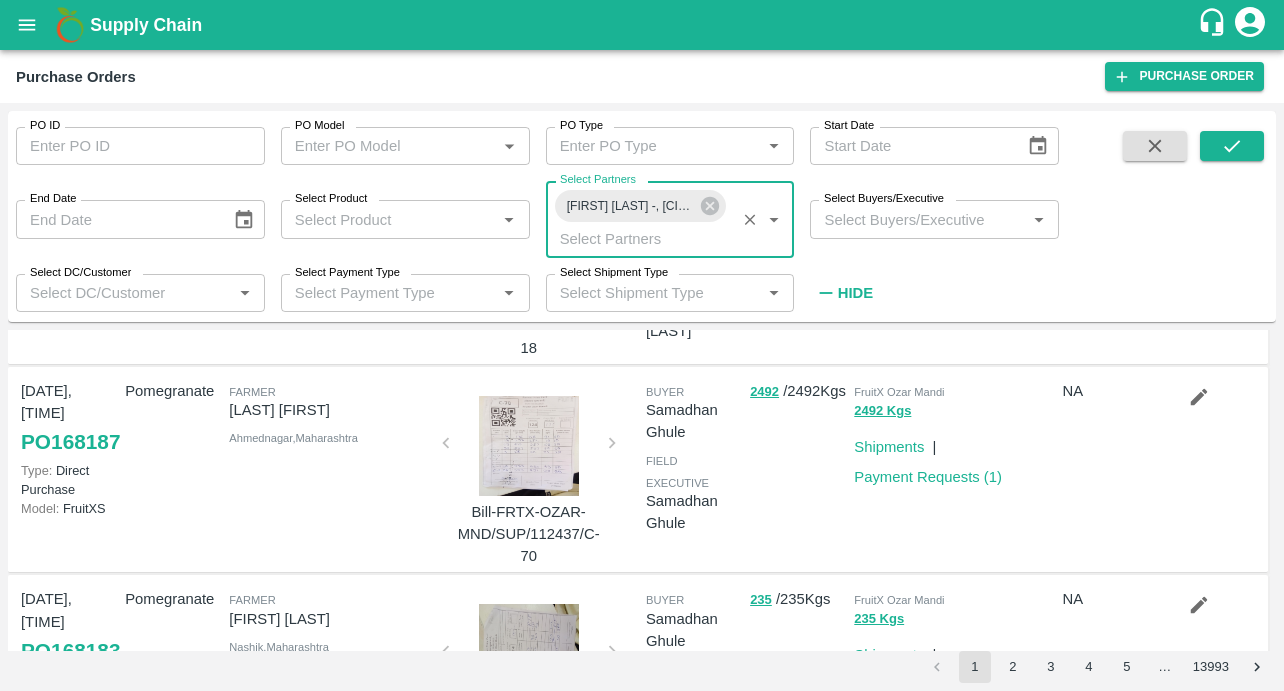 scroll, scrollTop: 0, scrollLeft: 0, axis: both 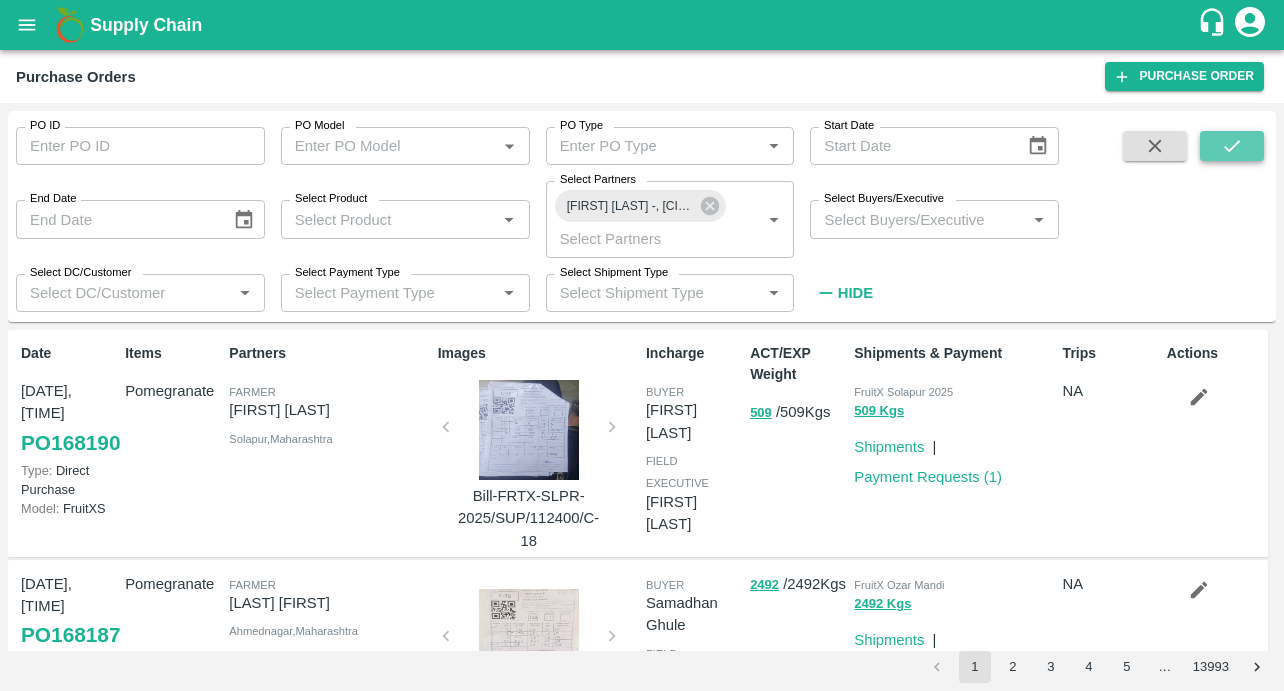 click 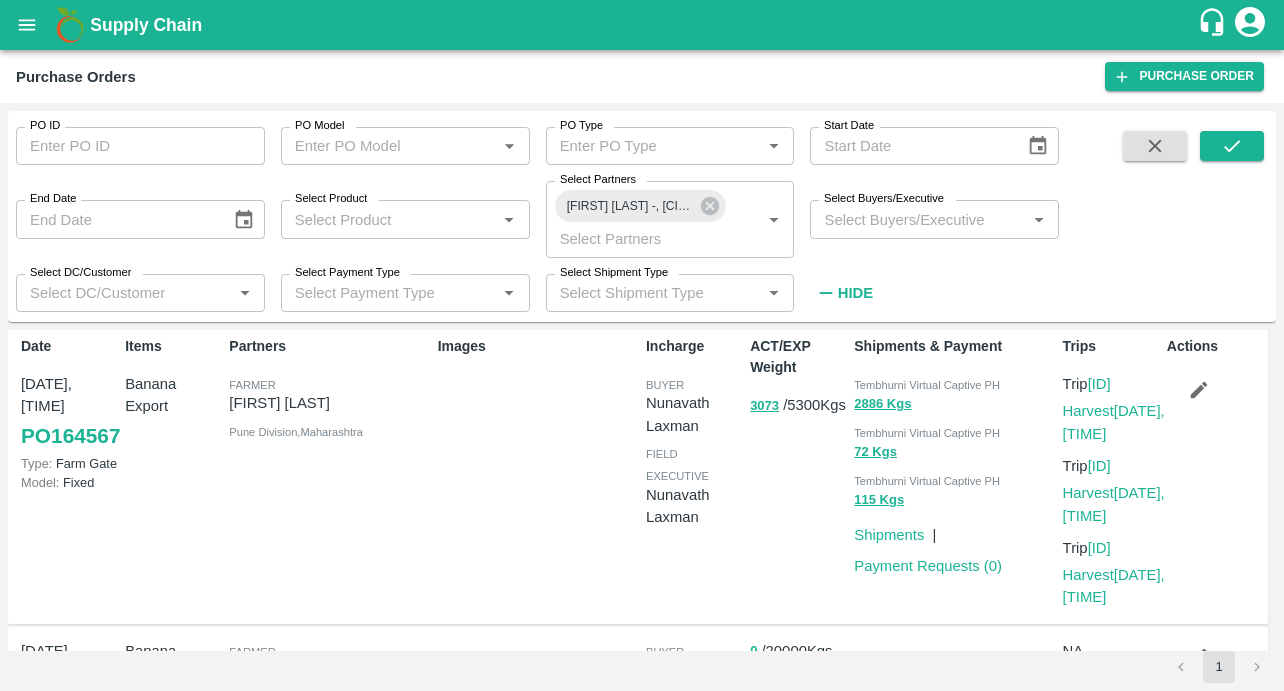 scroll, scrollTop: 0, scrollLeft: 0, axis: both 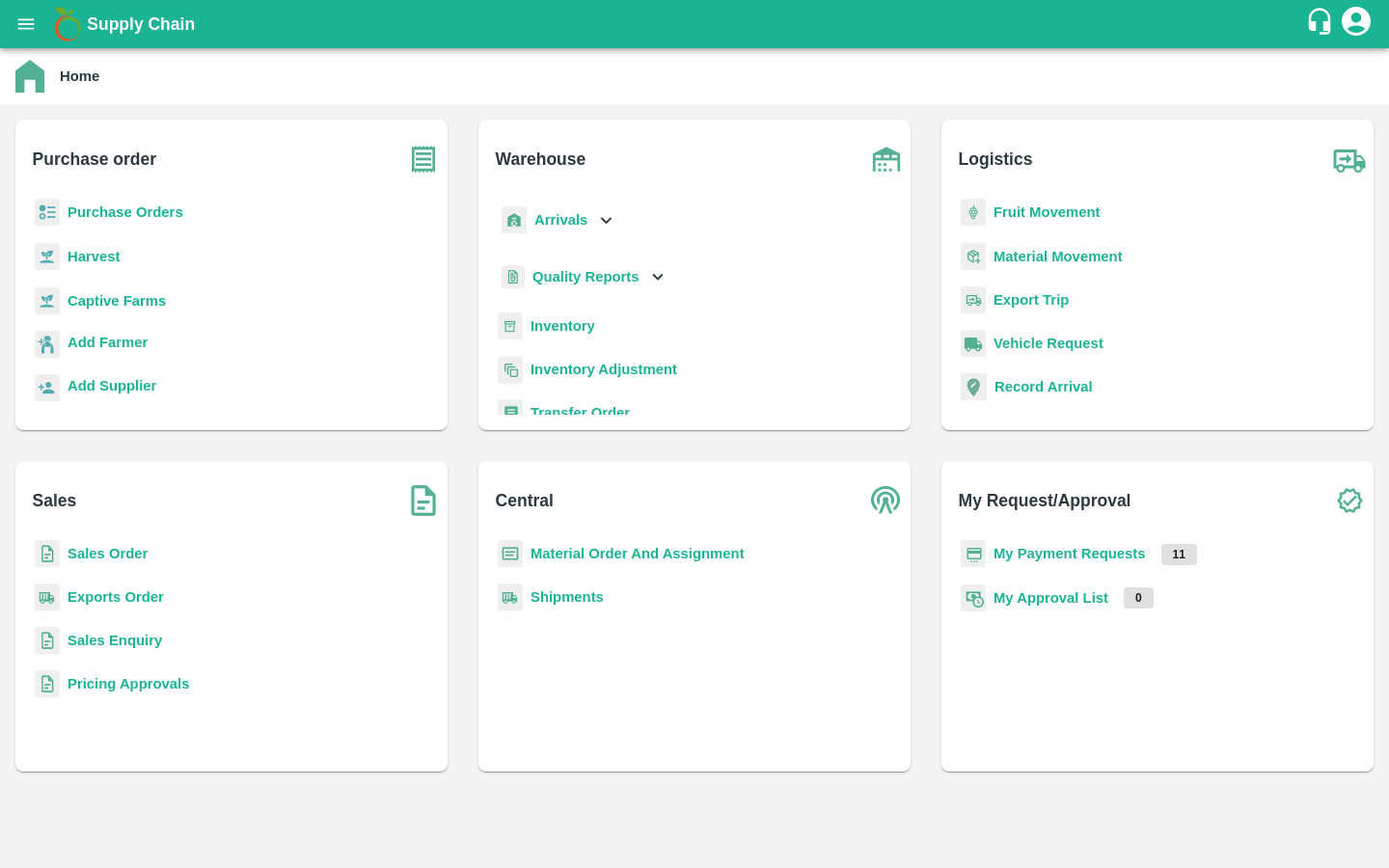 click at bounding box center [26, 24] 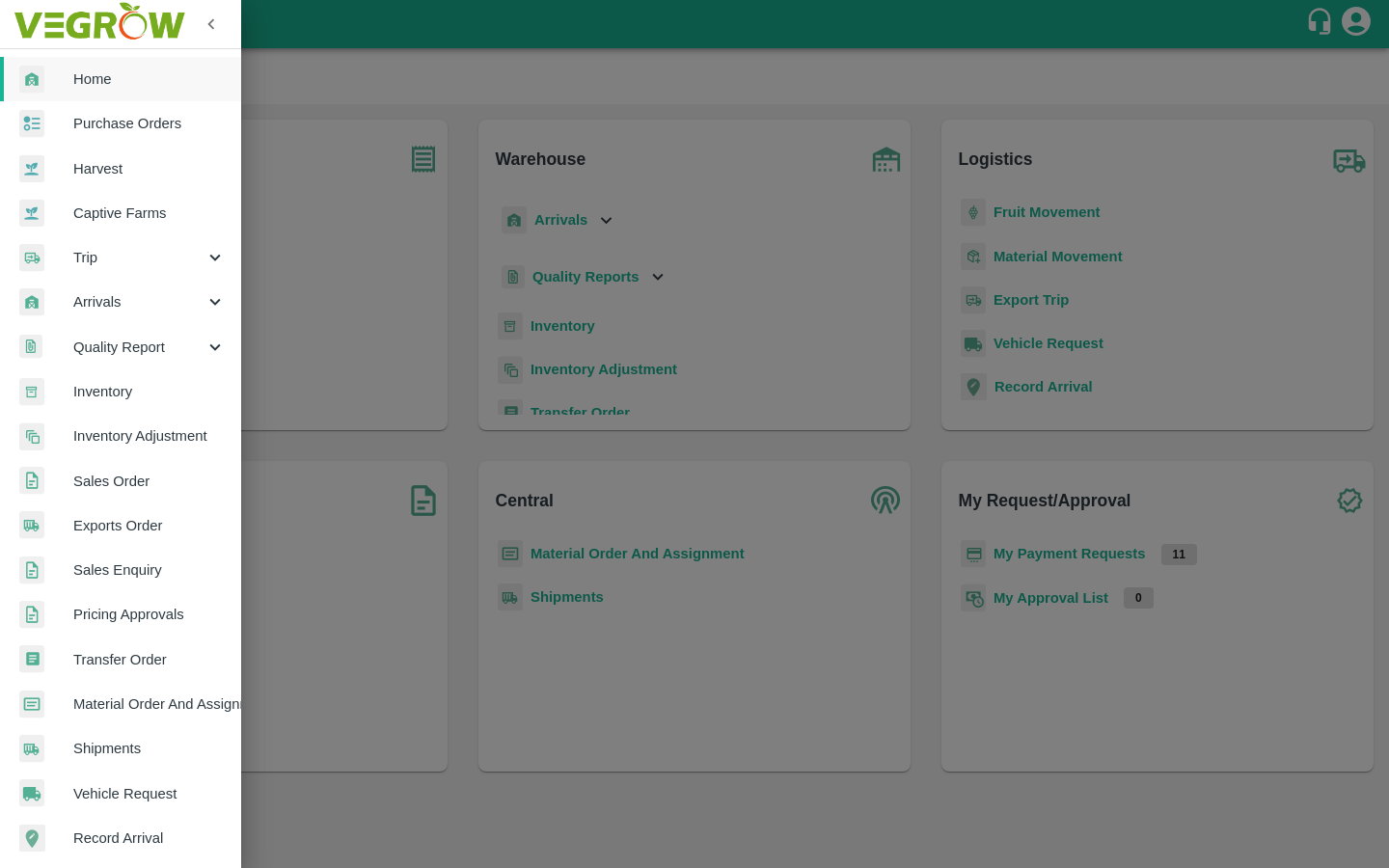 scroll, scrollTop: 231, scrollLeft: 0, axis: vertical 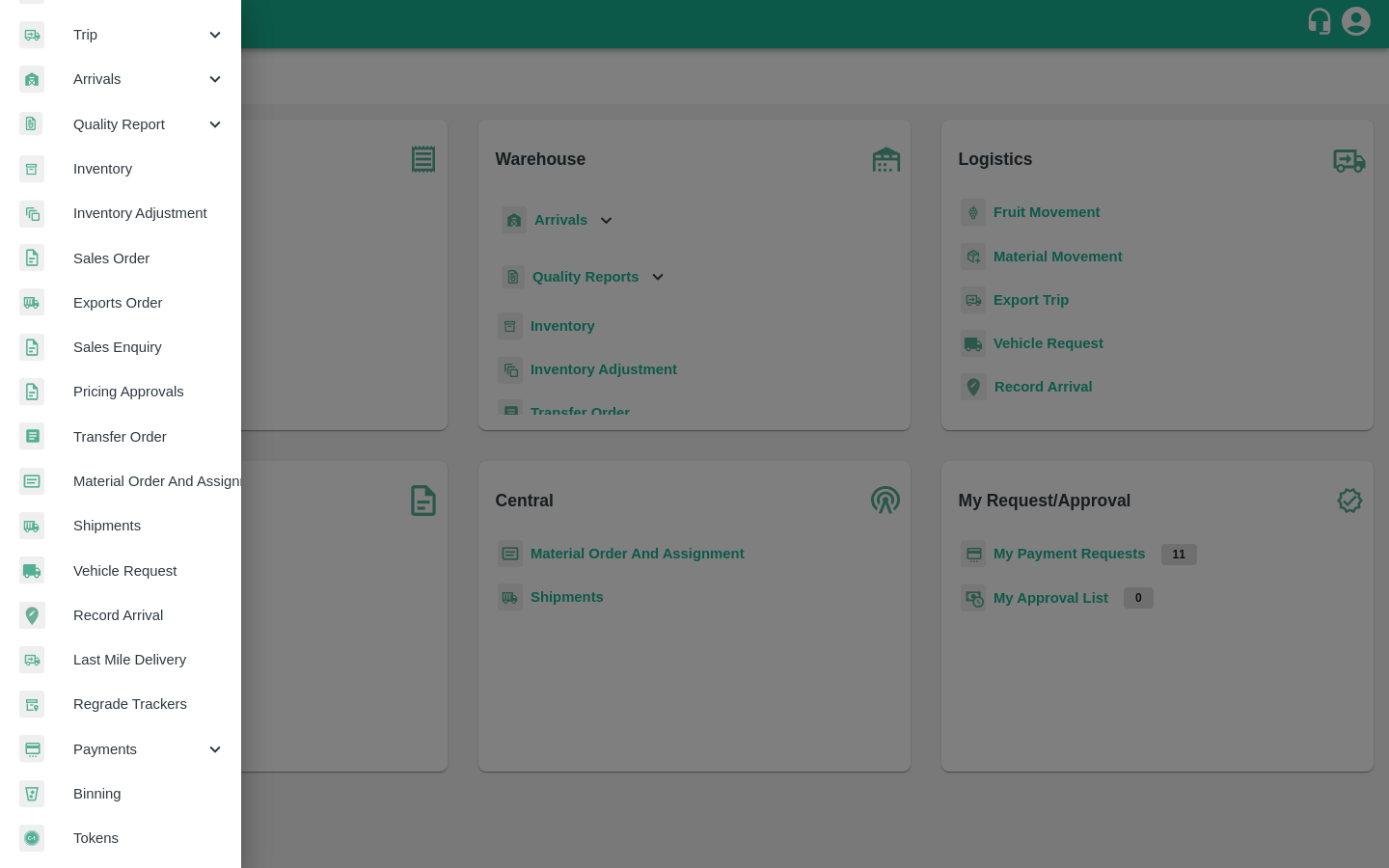 click on "Payments" at bounding box center [139, 749] 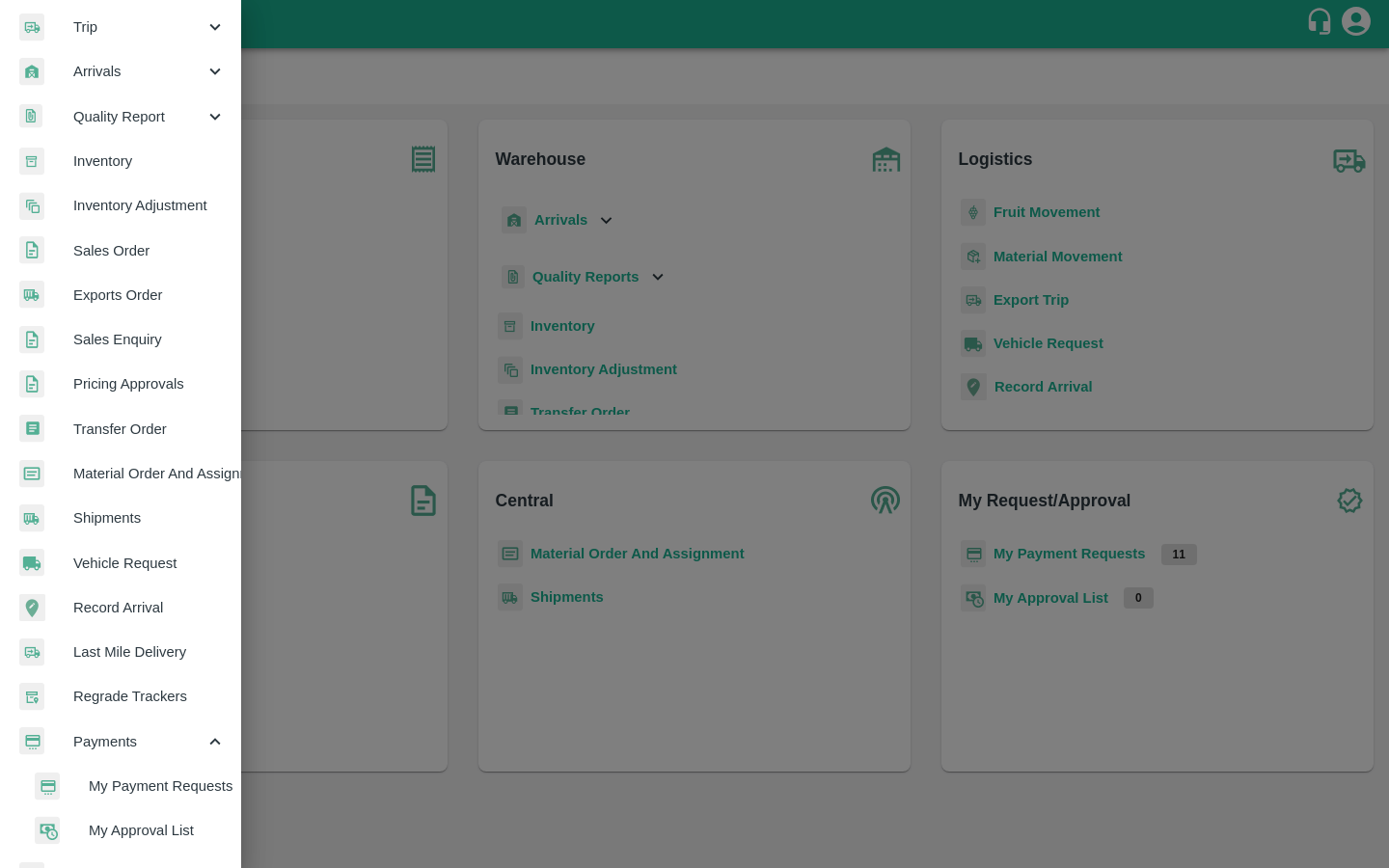 click on "My Payment Requests" at bounding box center [157, 786] 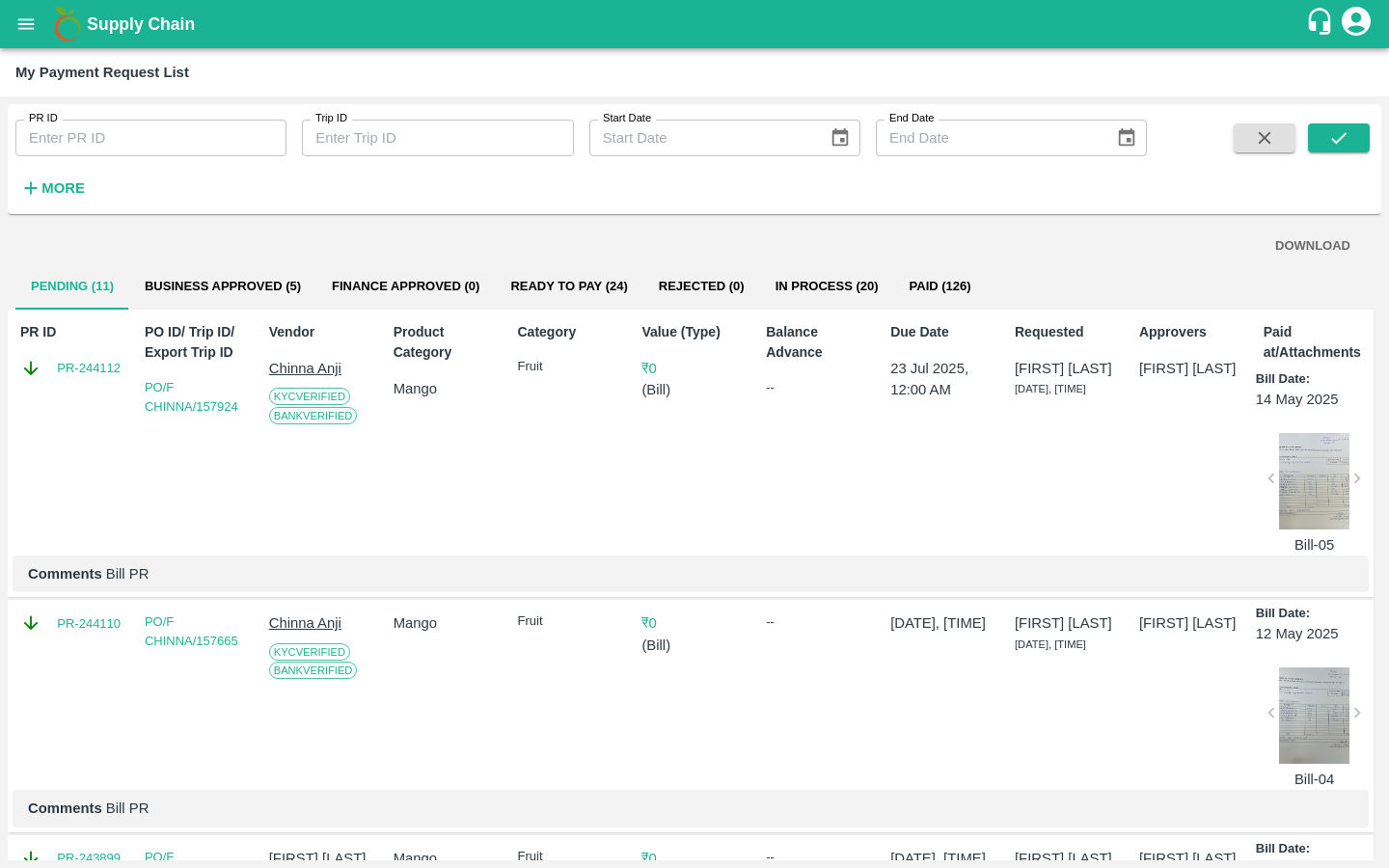 click on "Business Approved (5)" at bounding box center (223, 286) 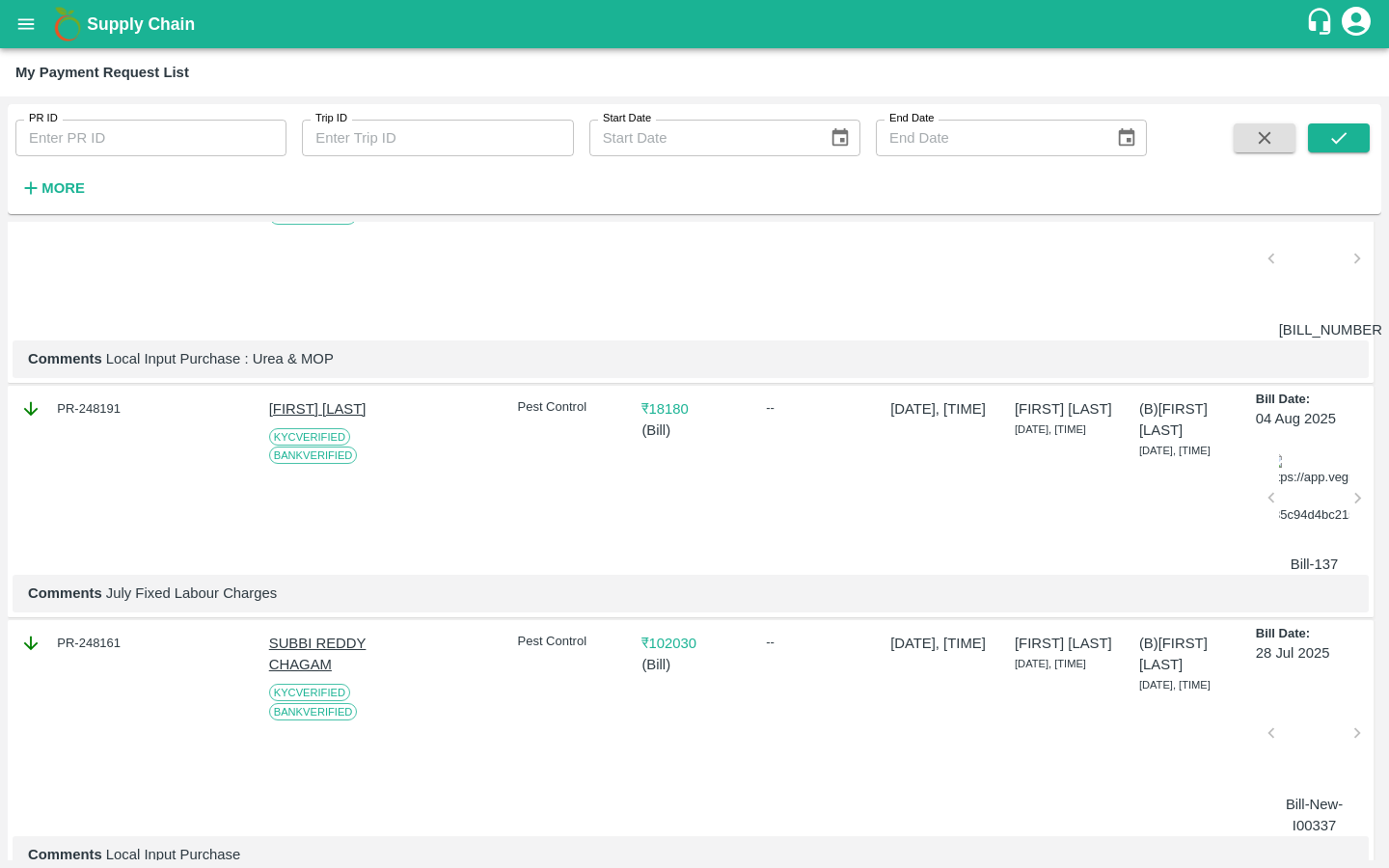 scroll, scrollTop: 0, scrollLeft: 0, axis: both 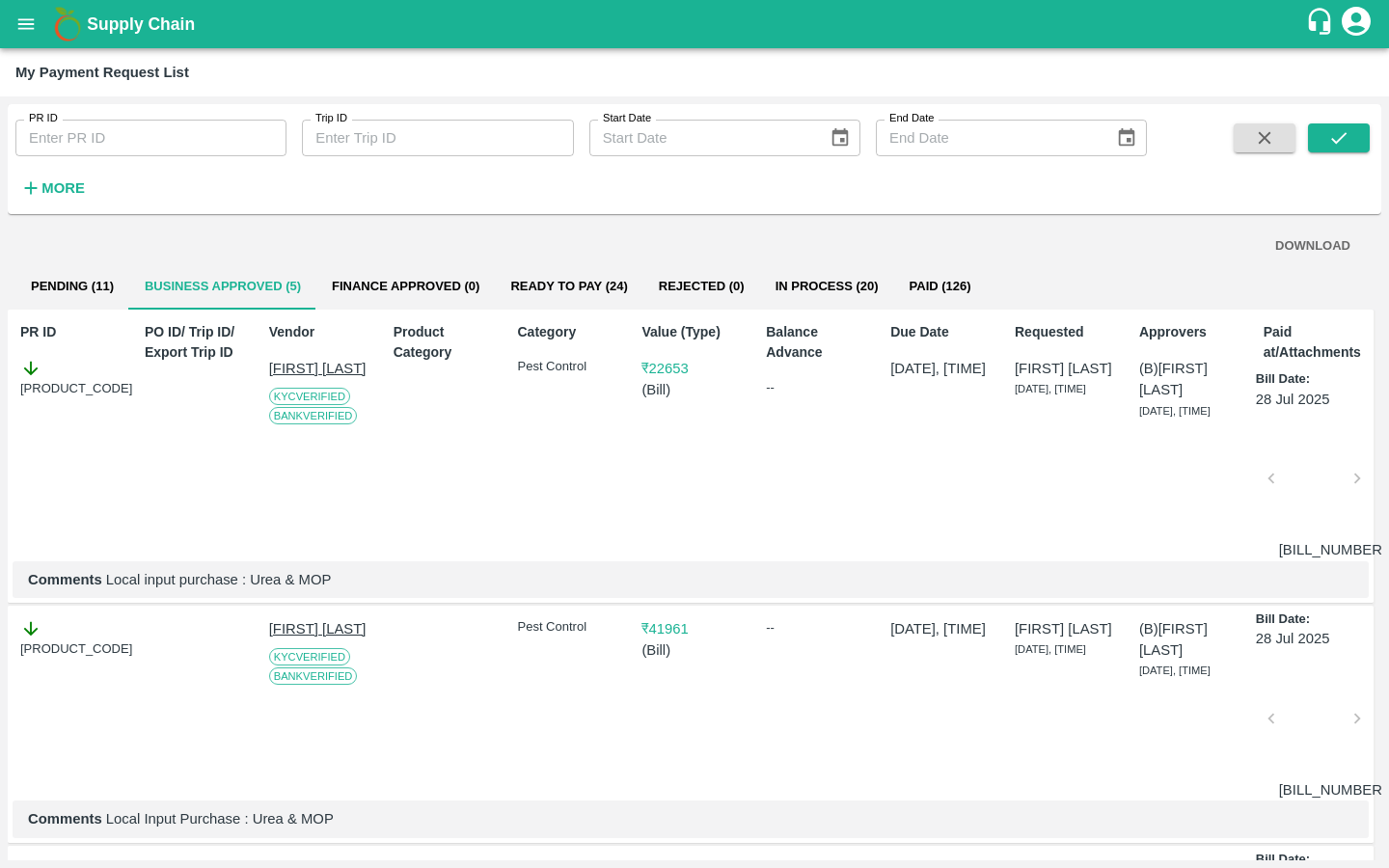 click on "Ready To Pay (24)" at bounding box center [568, 286] 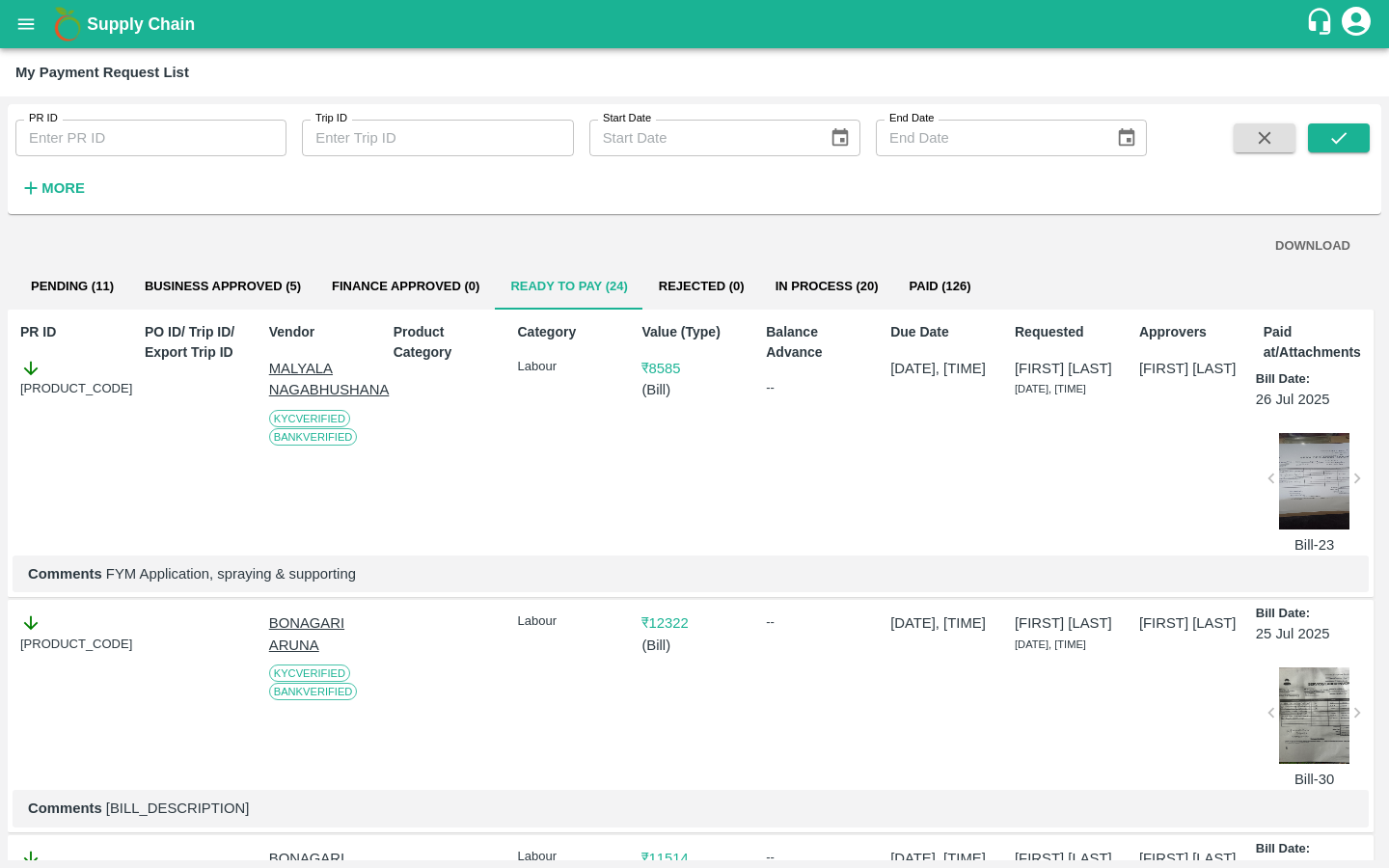 click on "Business Approved (5)" at bounding box center [223, 286] 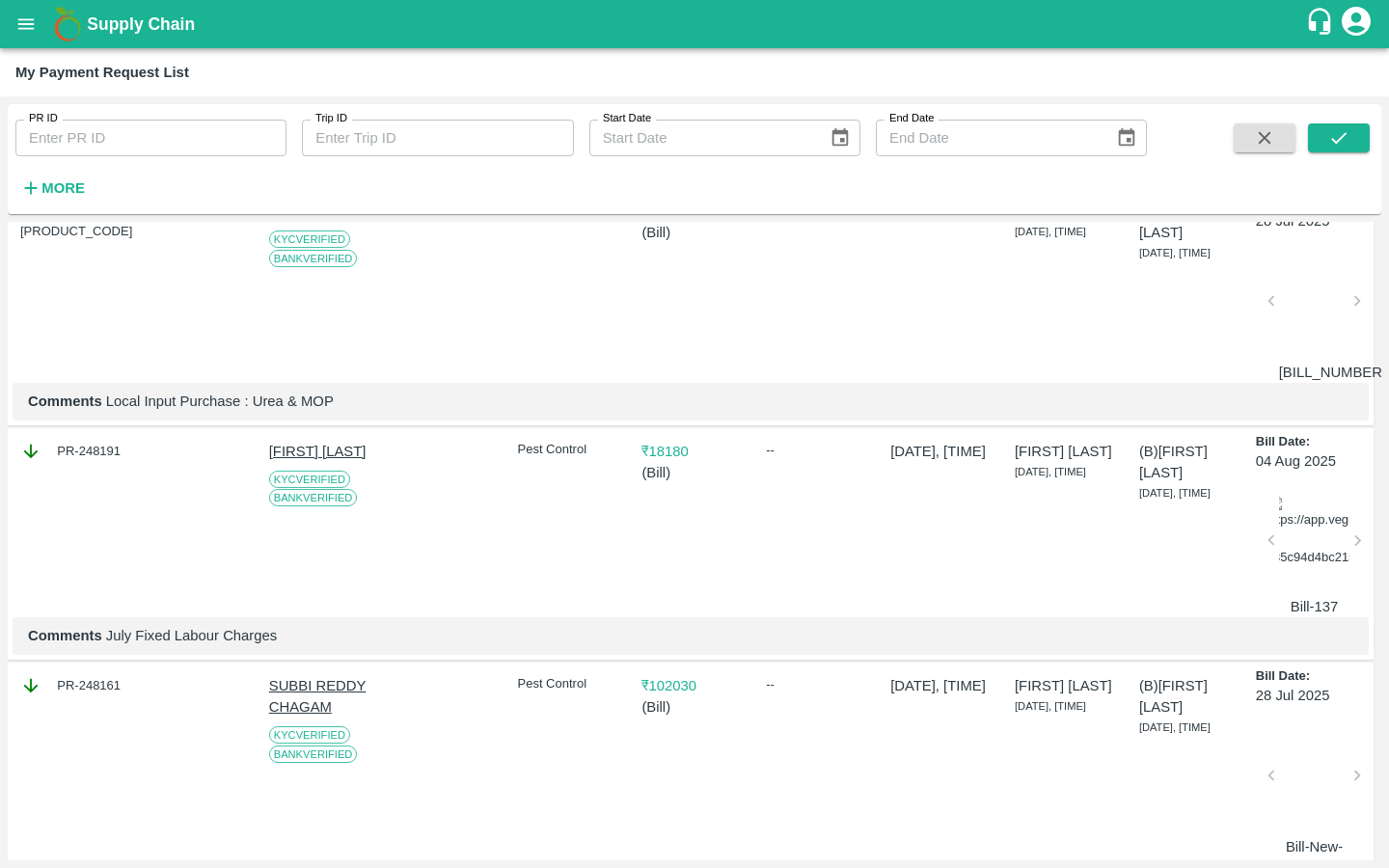 scroll, scrollTop: 0, scrollLeft: 0, axis: both 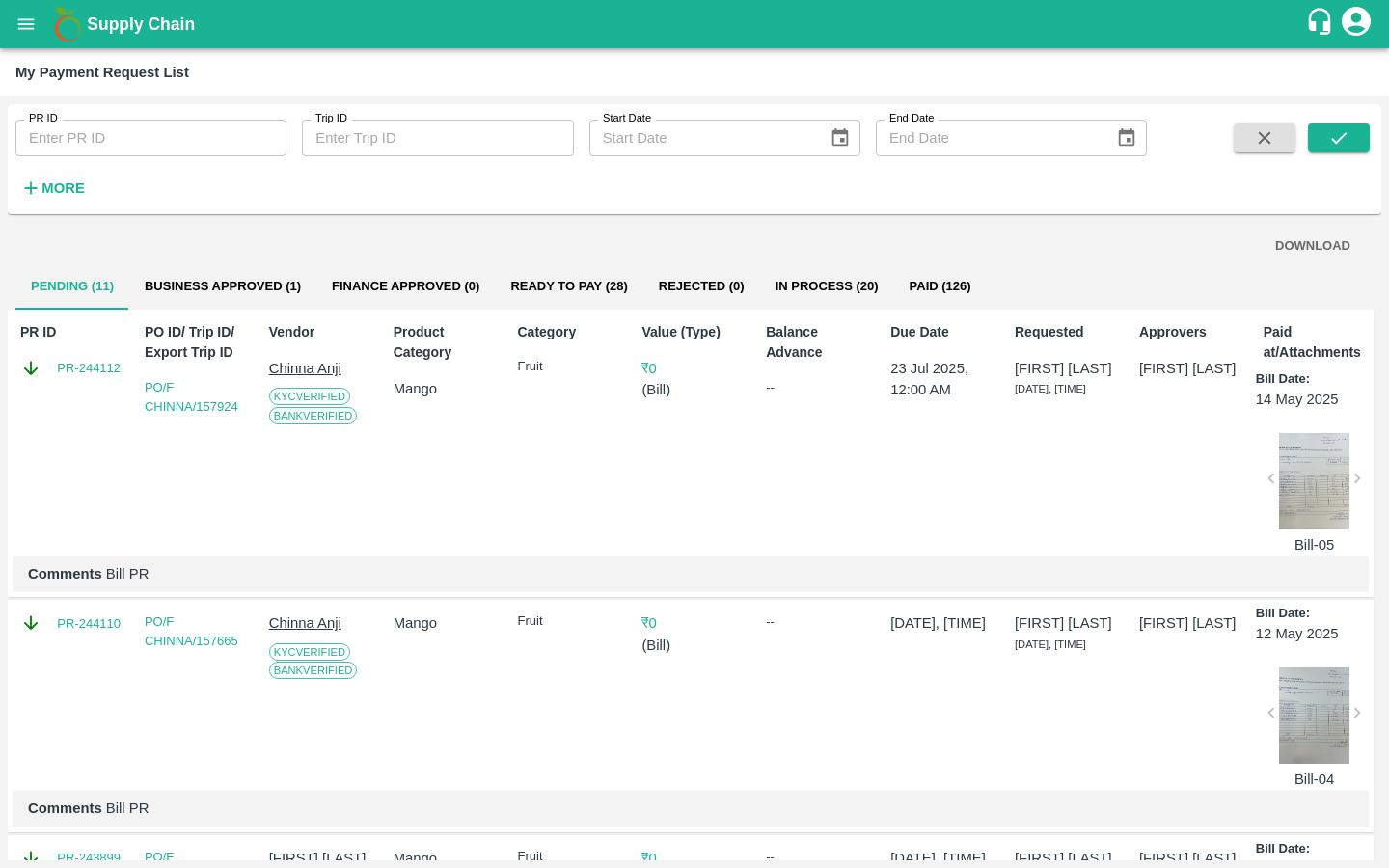 click on "Business Approved (1)" at bounding box center (223, 286) 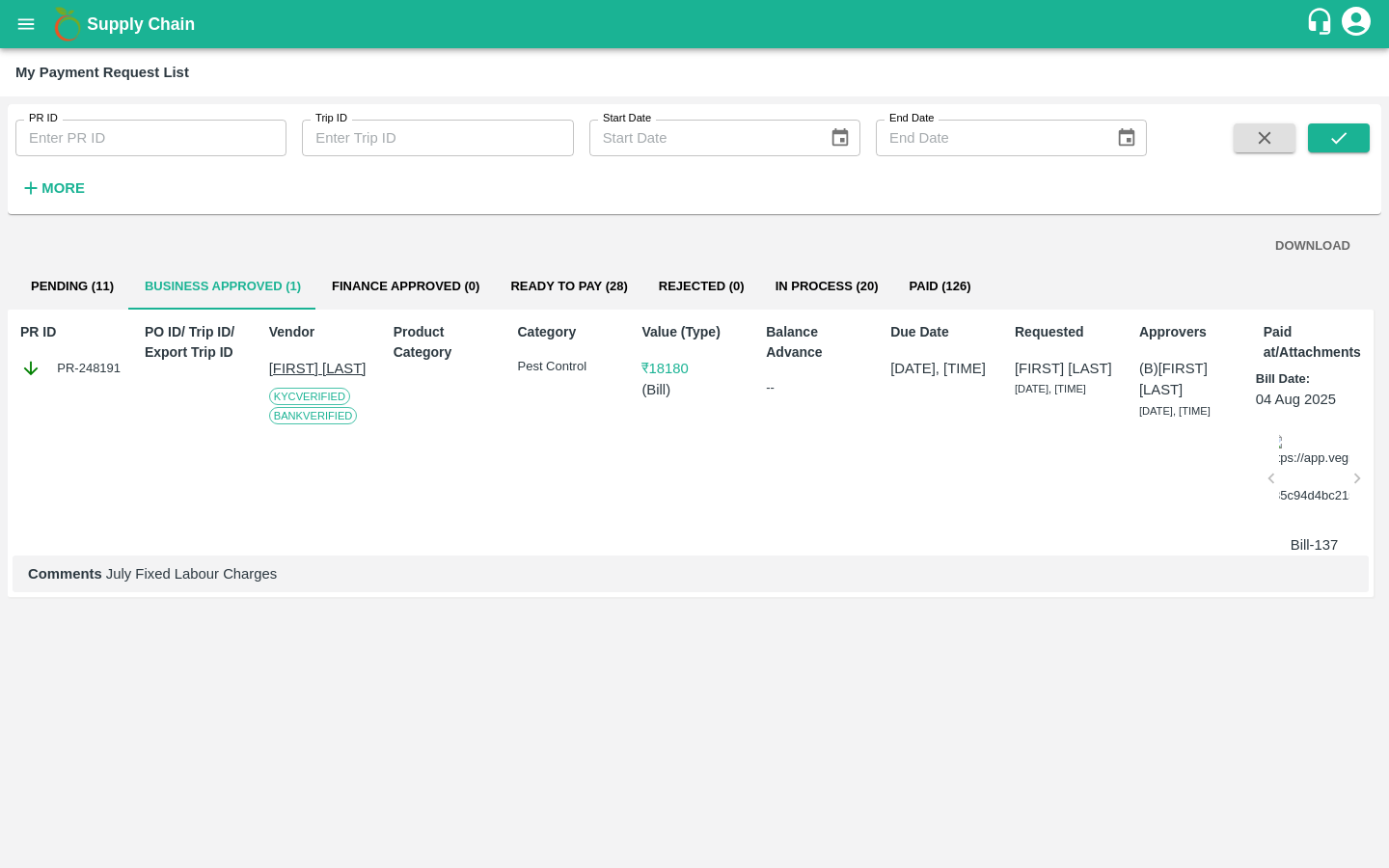 click at bounding box center (1315, 481) 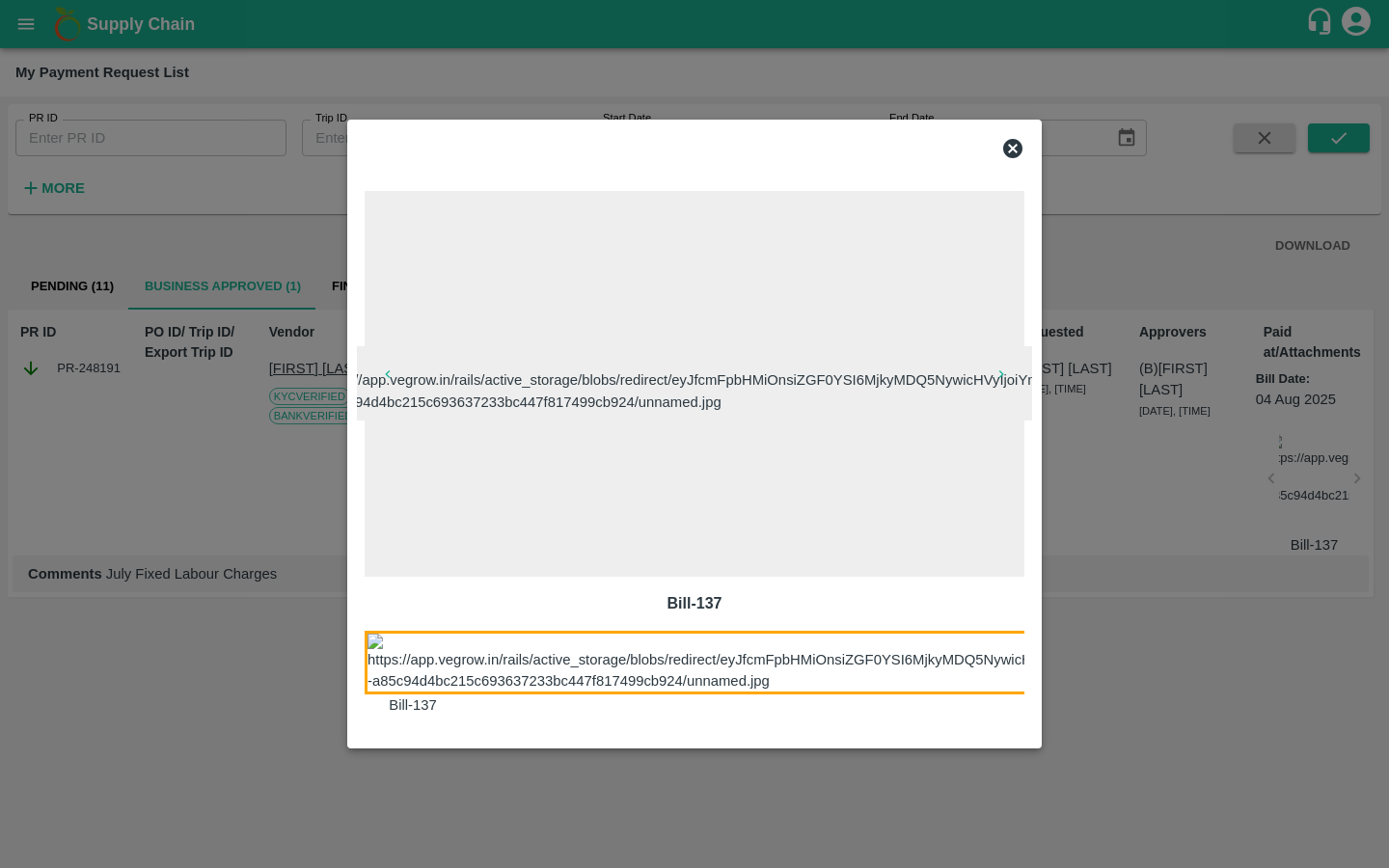 click at bounding box center (694, 383) 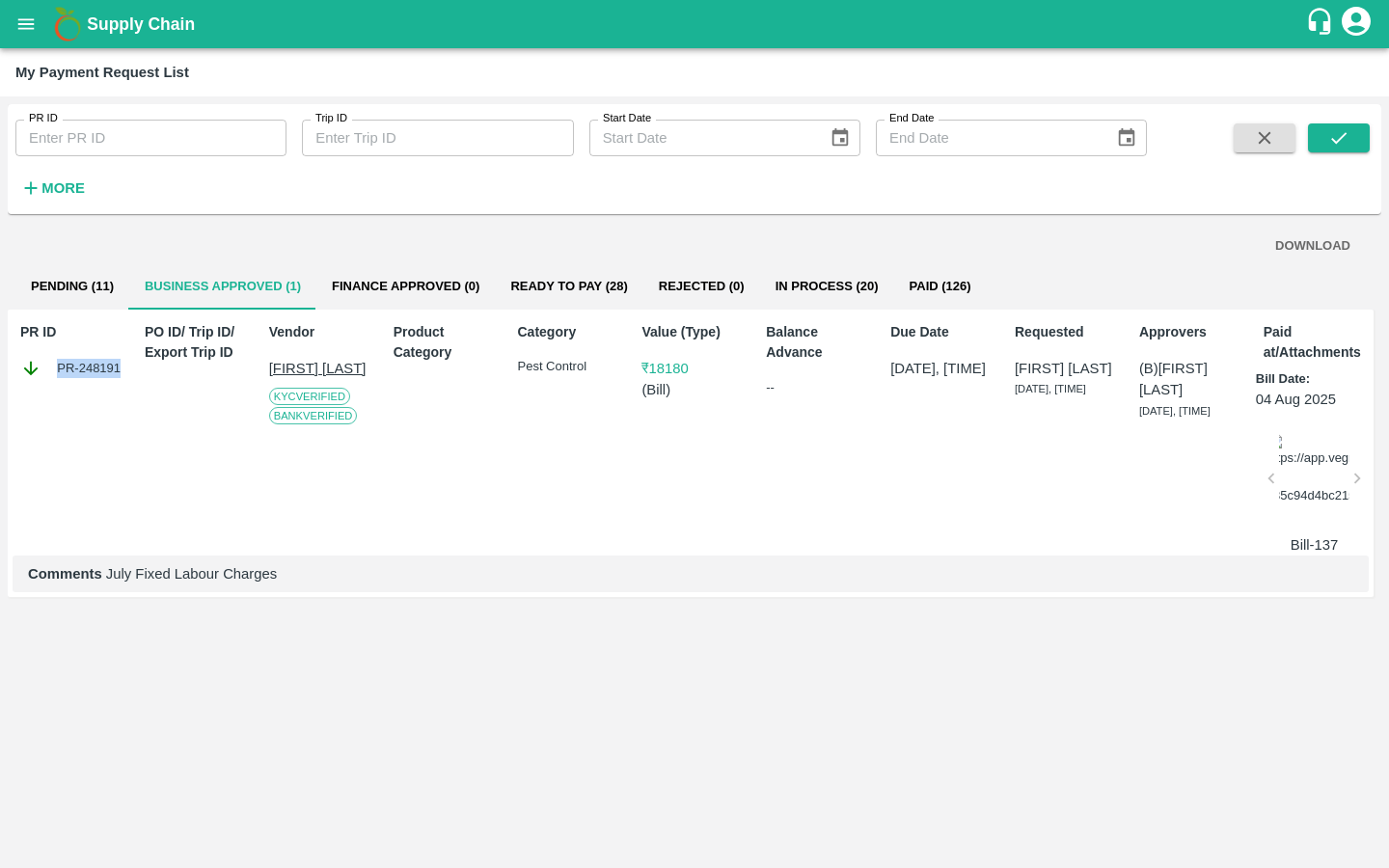 click on "PR-248191" at bounding box center (72, 368) 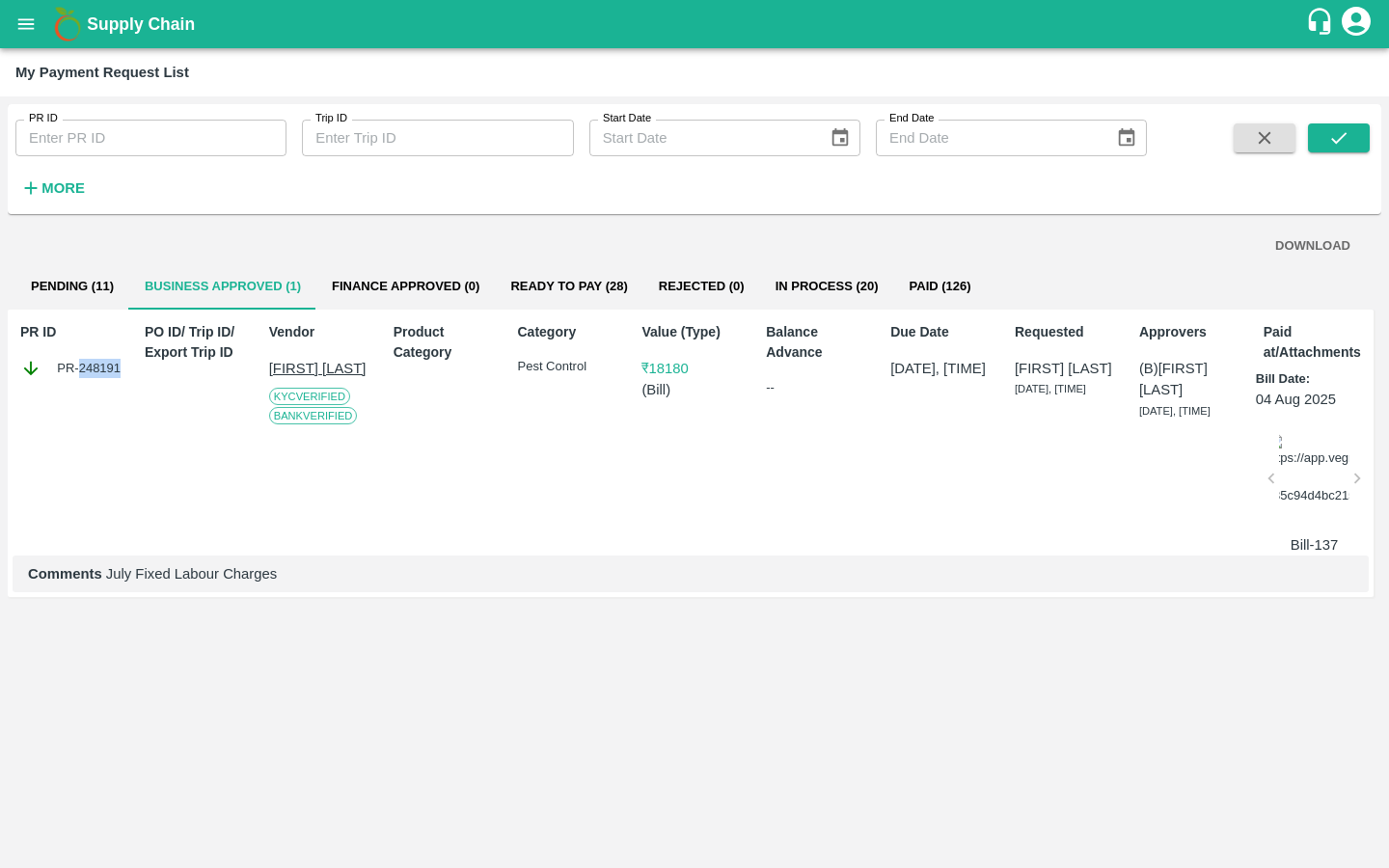 drag, startPoint x: 79, startPoint y: 368, endPoint x: 119, endPoint y: 367, distance: 40.0125 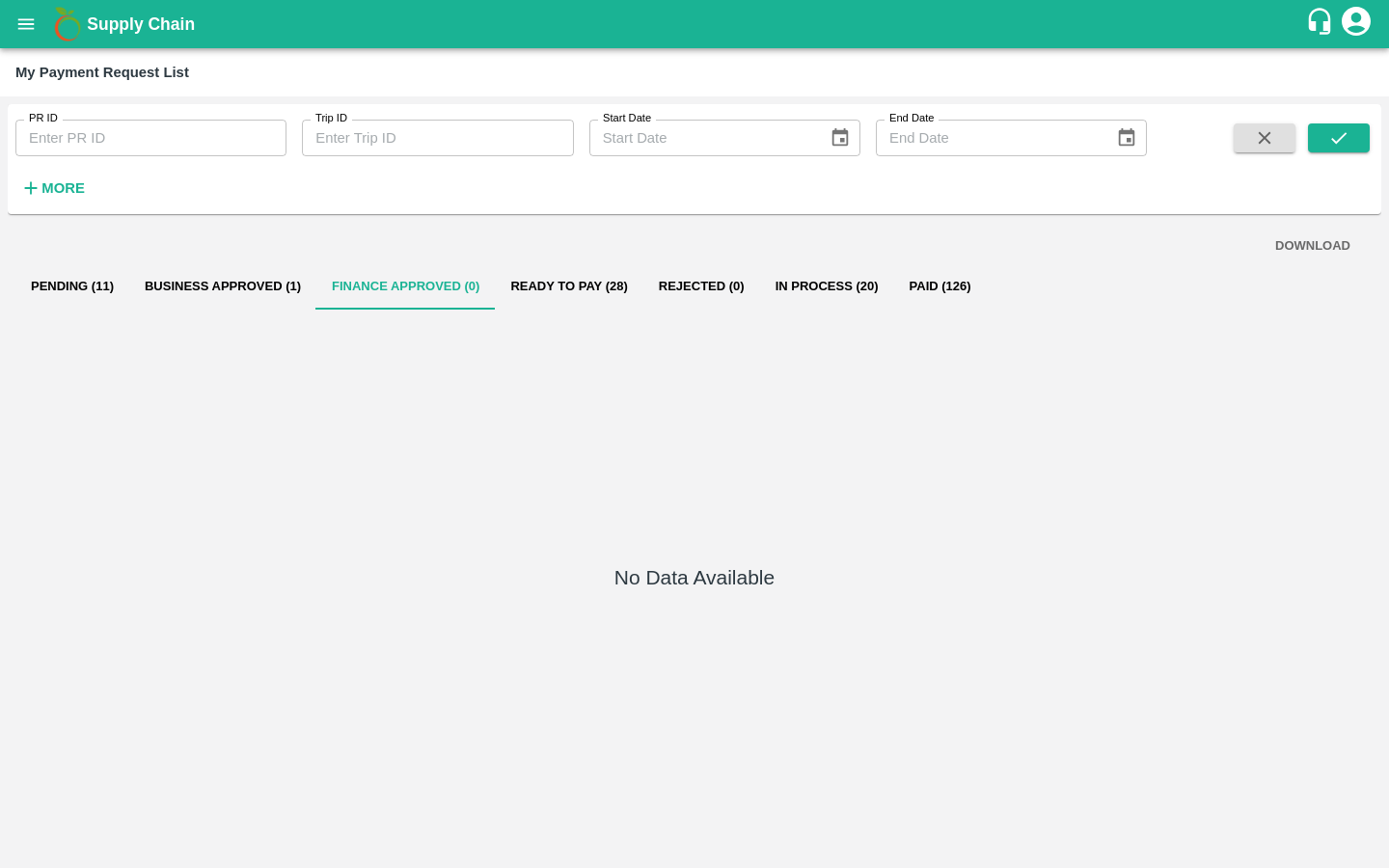 click on "In Process (20)" at bounding box center (827, 286) 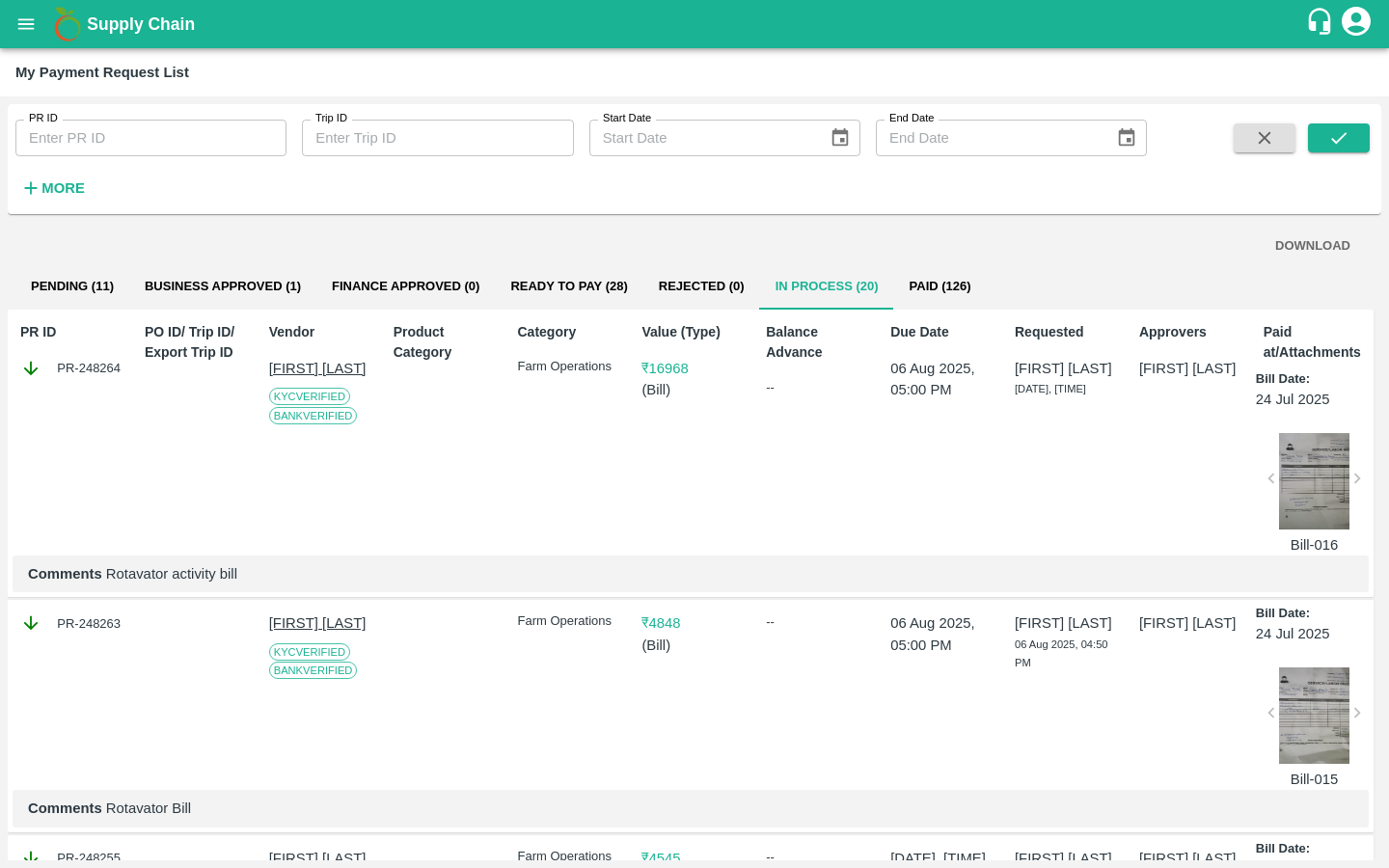 click on "Ready To Pay (28)" at bounding box center (568, 286) 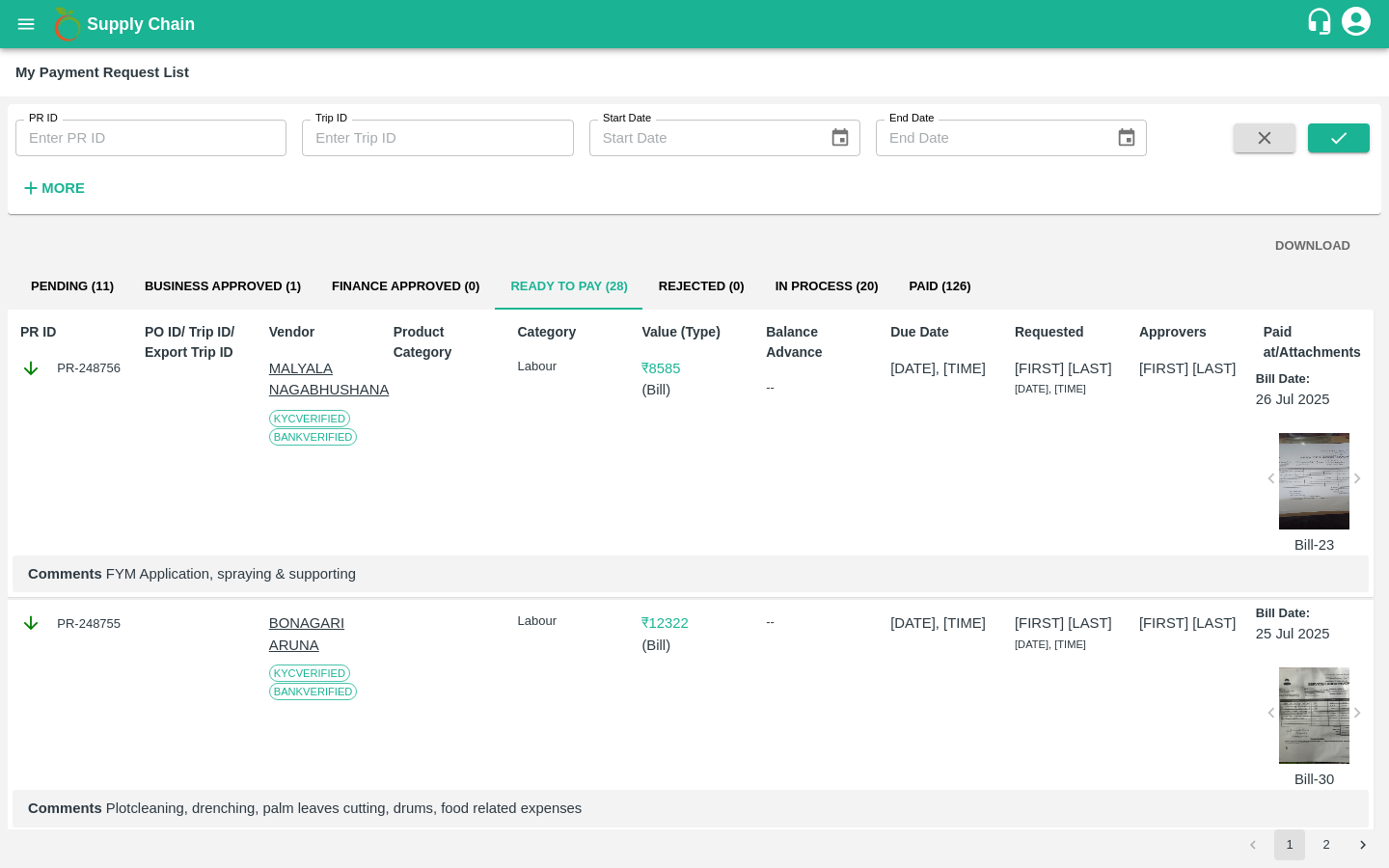 click on "Business Approved (1)" at bounding box center (223, 286) 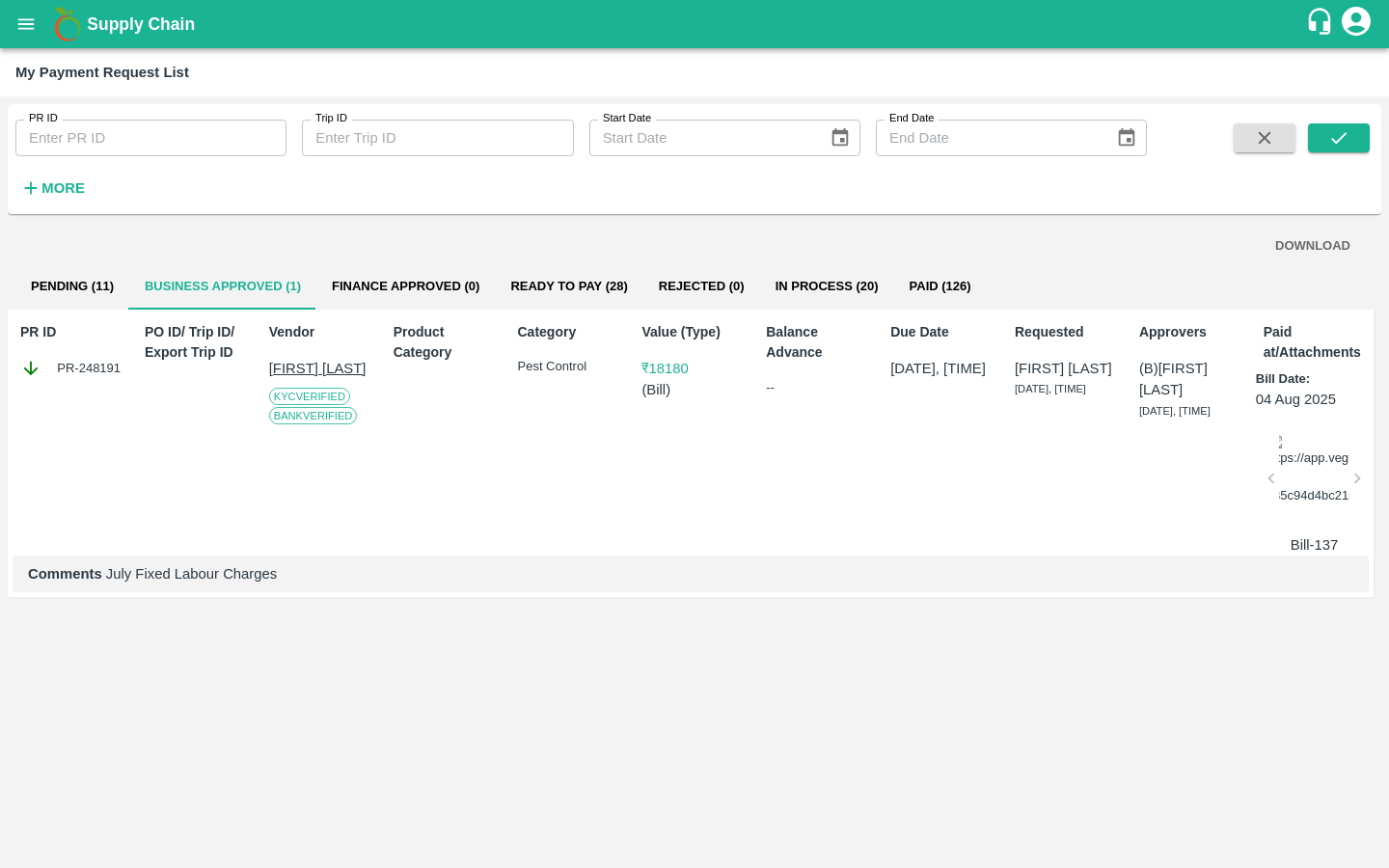 click at bounding box center (1315, 481) 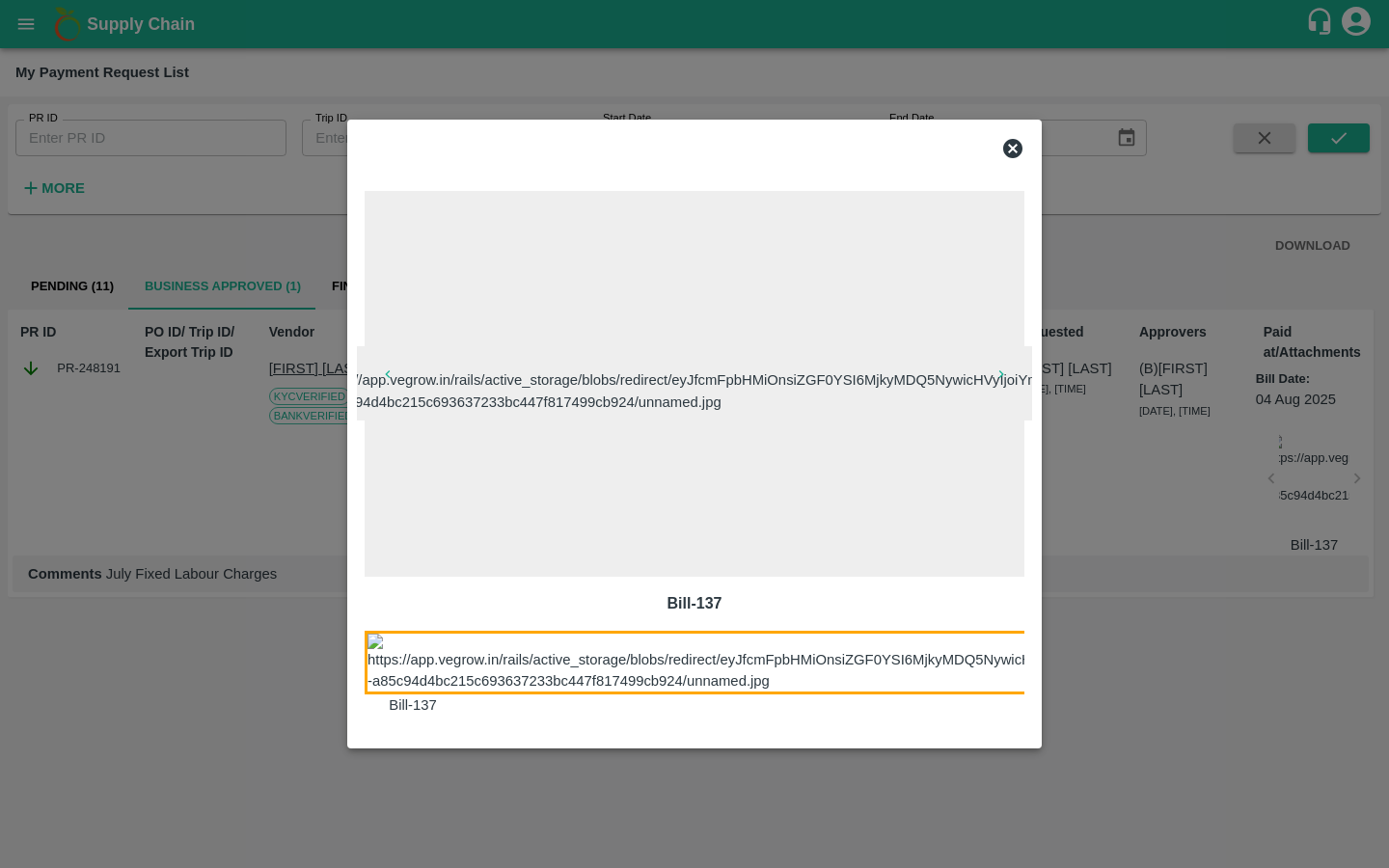 click at bounding box center (784, 663) 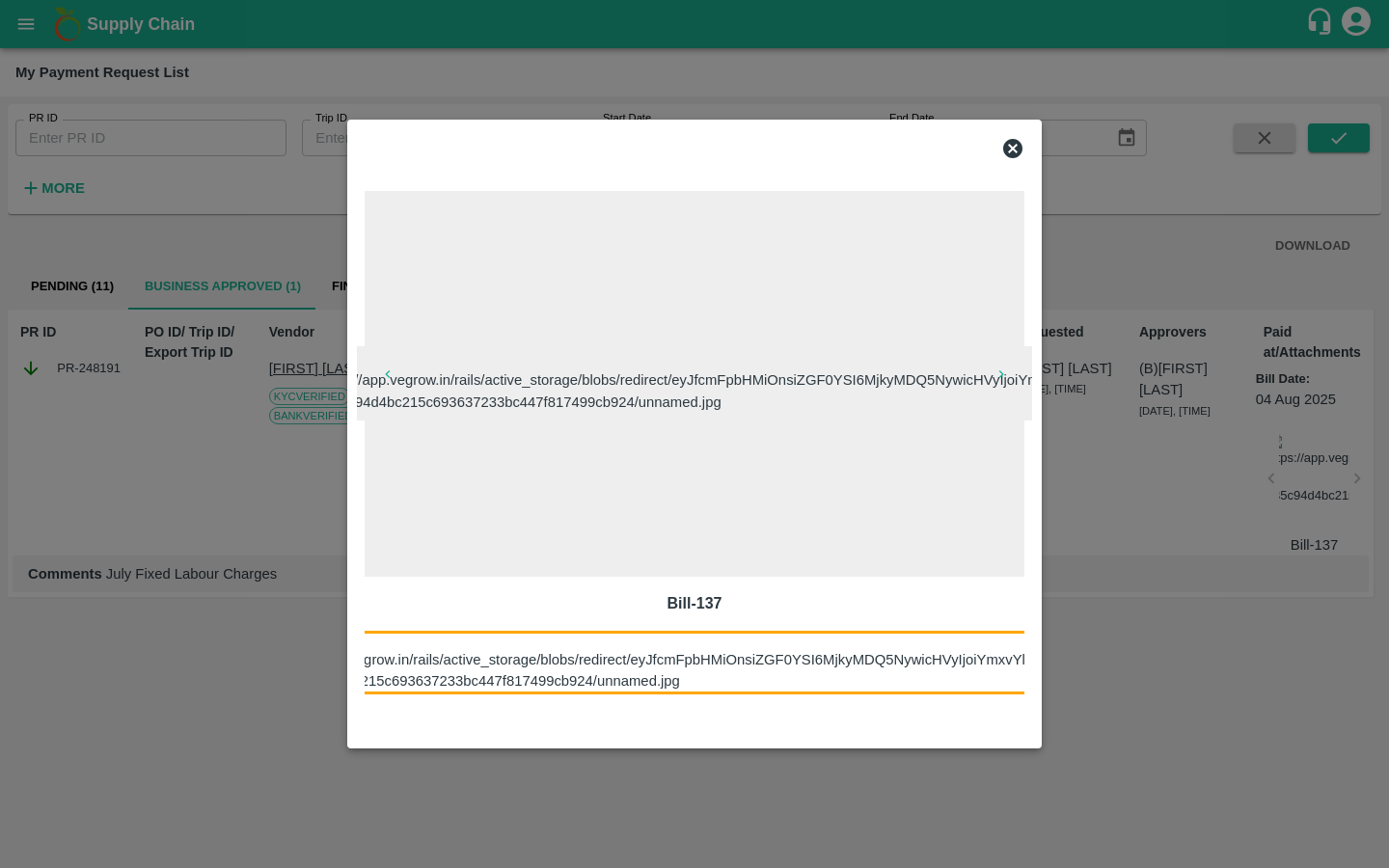 click 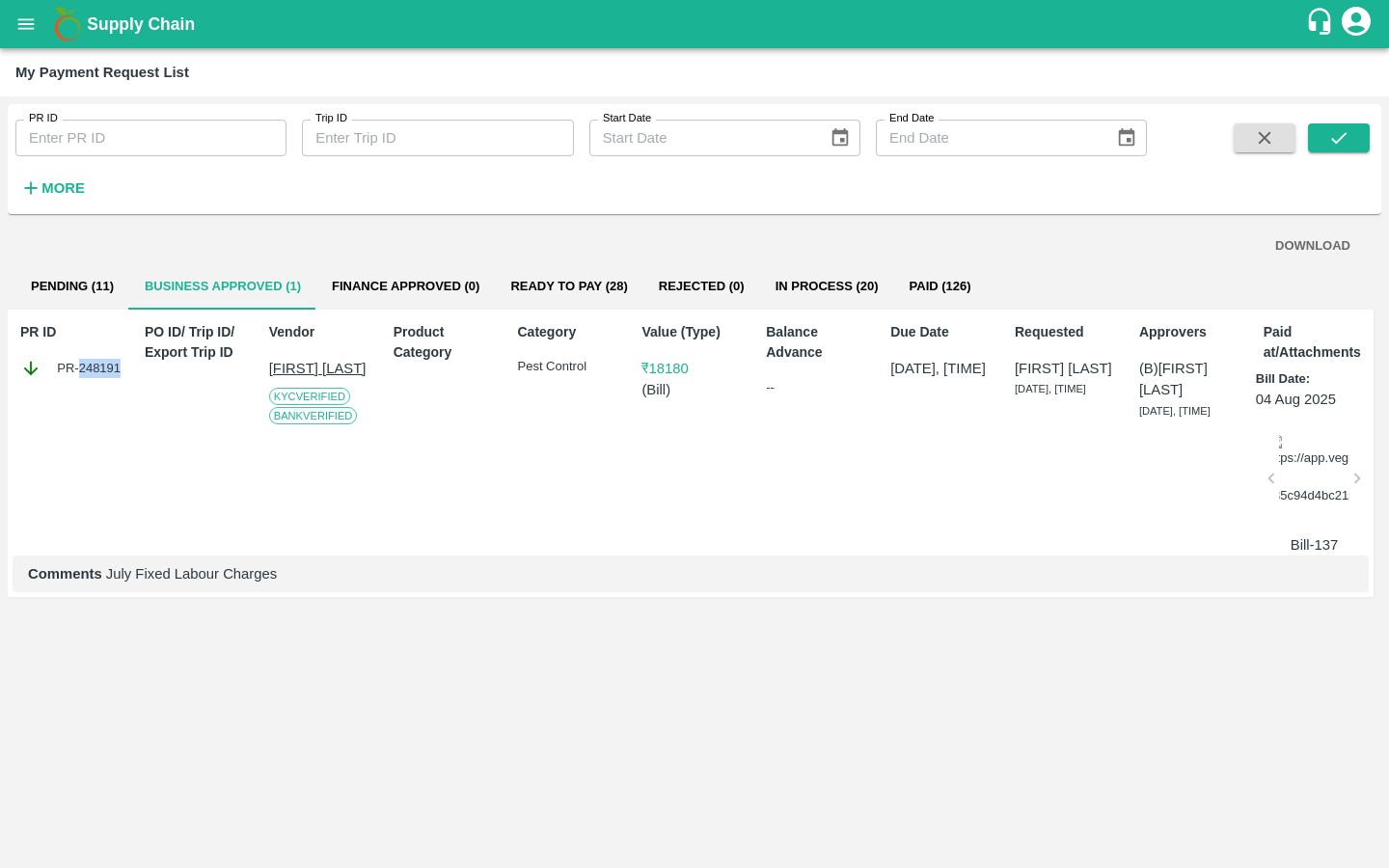 drag, startPoint x: 79, startPoint y: 366, endPoint x: 119, endPoint y: 366, distance: 40 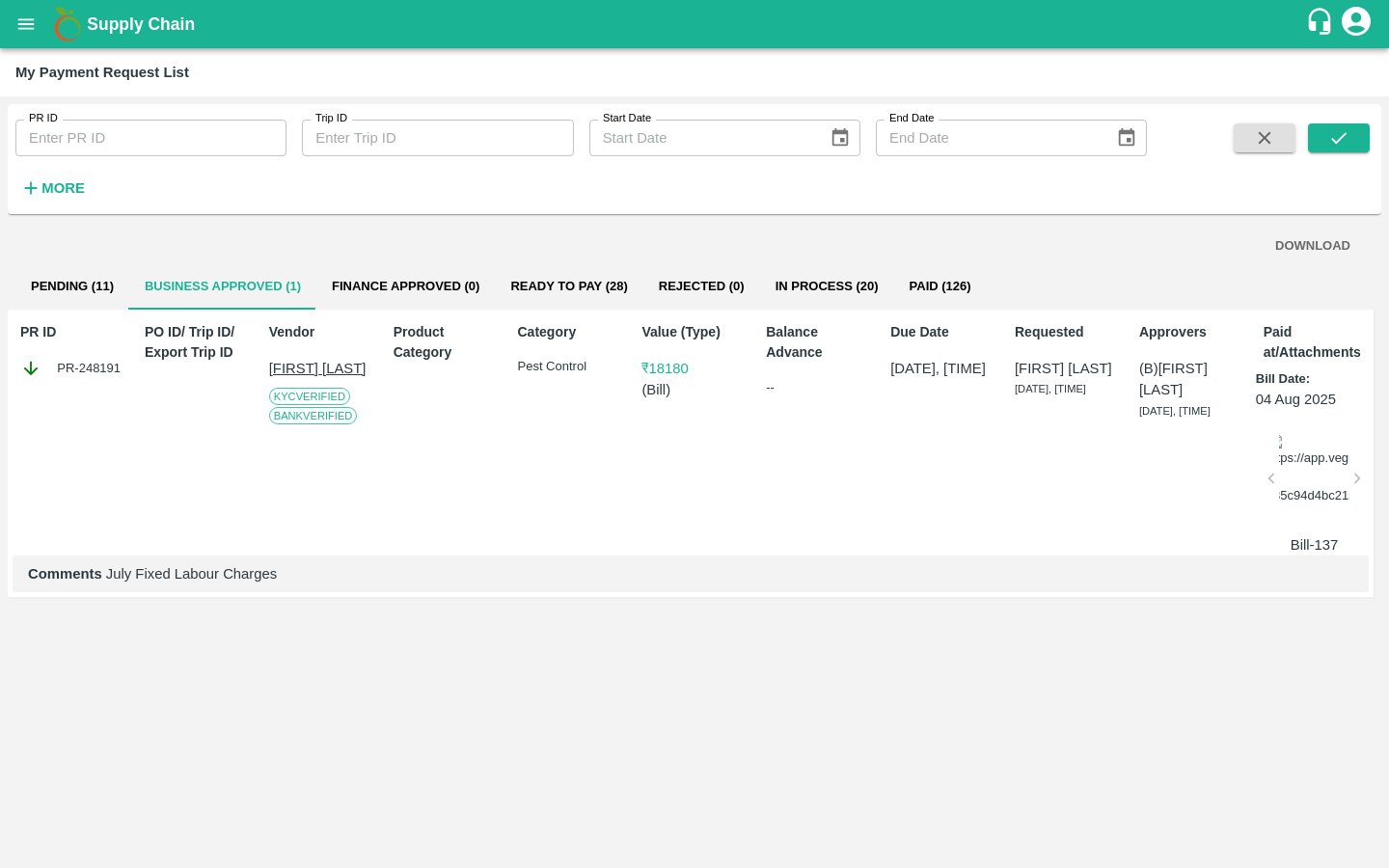 click on "DOWNLOAD Pending (11) Business Approved (1) Finance Approved (0) Ready To Pay (28) Rejected (0) In Process (20) Paid (126) PR ID PR-248191 PO ID/ Trip ID/ Export Trip ID   Vendor Battini Gangireddy KYC  Verified Bank  Verified Product Category Category Pest Control Value (Type) ₹  18180 ( Bill ) Balance Advance -- Due Date 06 Aug 2025, 04:00 PM Requested Vavilala Himalekya 06 Aug 2025, 12:33 PM Approvers (B)  Kiran Naik   07 Aug 2025, 01:14 PM Paid at/Attachments Bill Date: 04 Aug 2025 Bill-137 Comments   July Fixed Labour Charges" at bounding box center (694, 541) 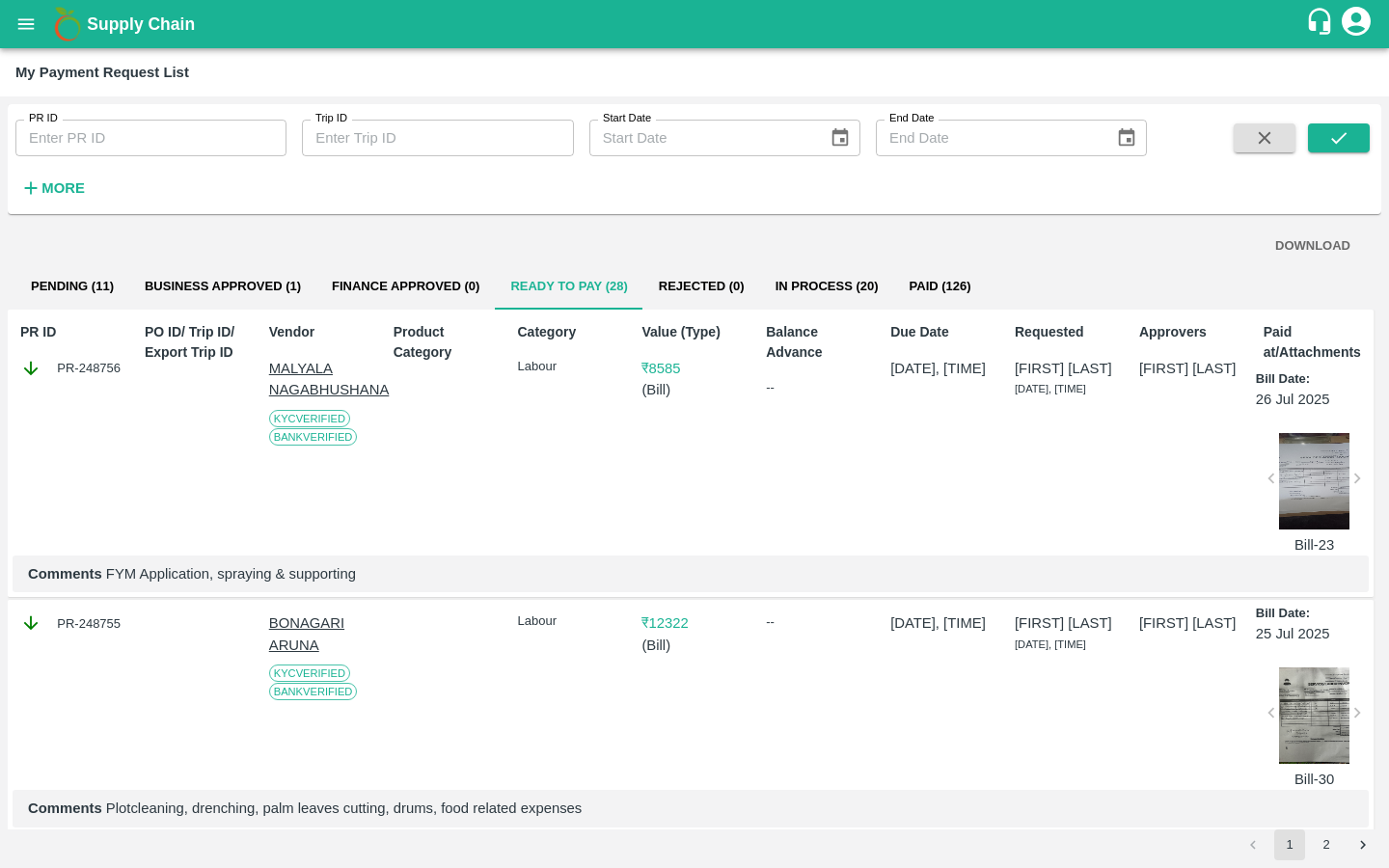 click on "In Process (20)" at bounding box center (827, 286) 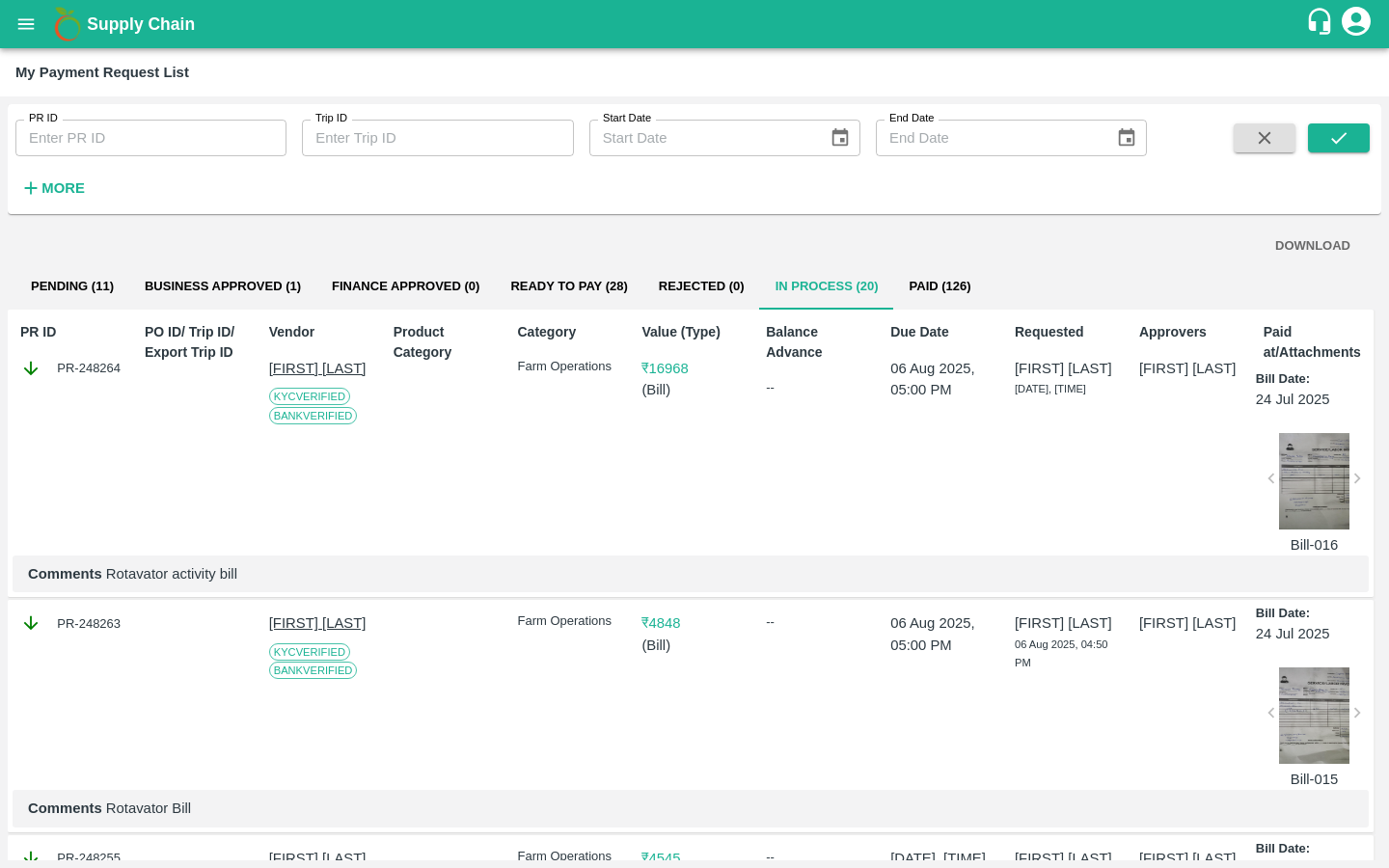 click on "Rejected (0)" at bounding box center (701, 286) 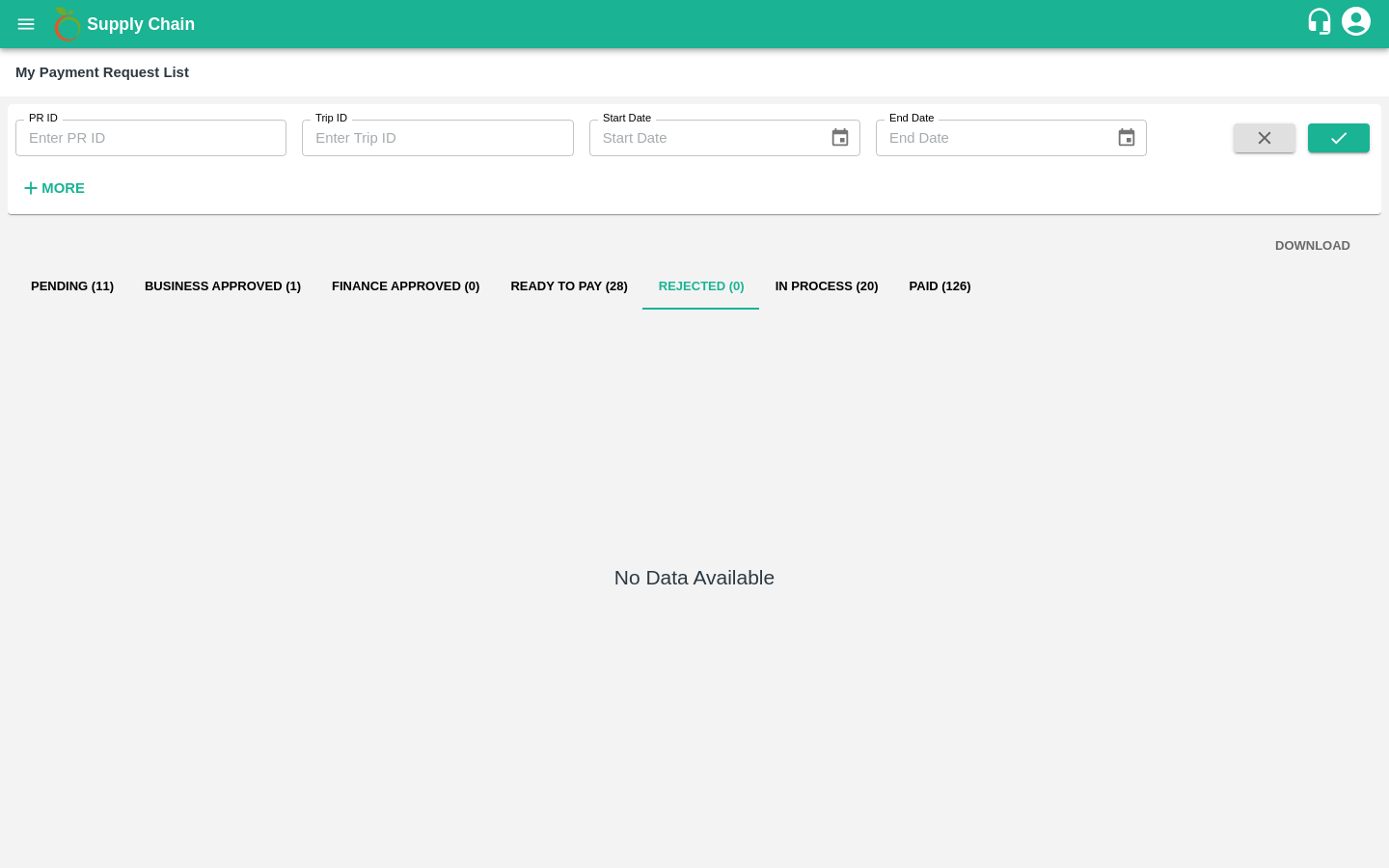 click on "Ready To Pay (28)" at bounding box center [568, 286] 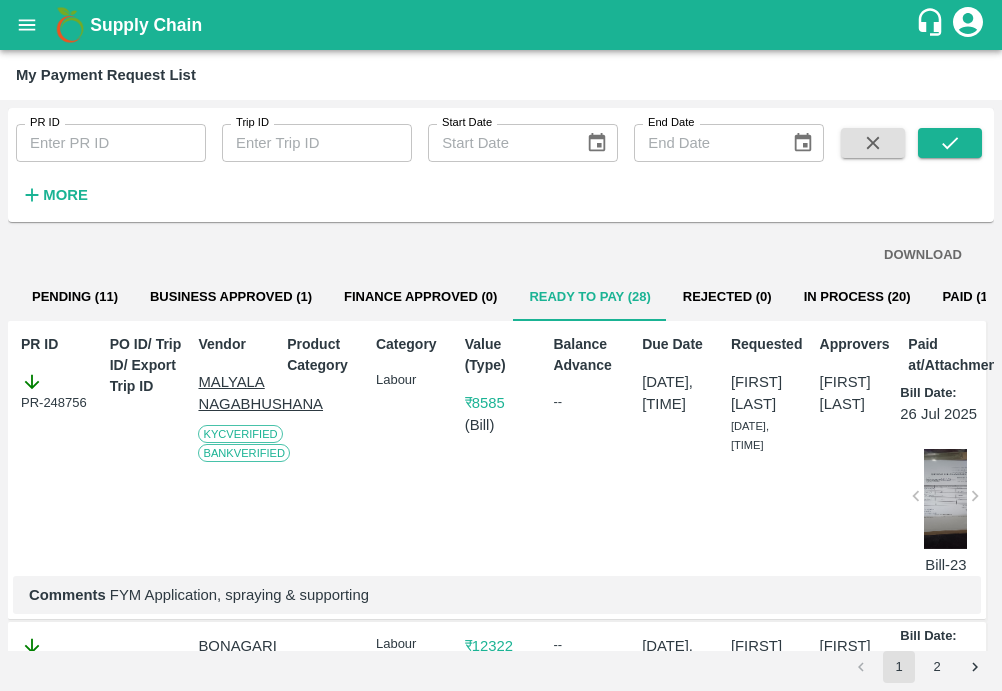 click on "Business Approved (1)" at bounding box center [231, 297] 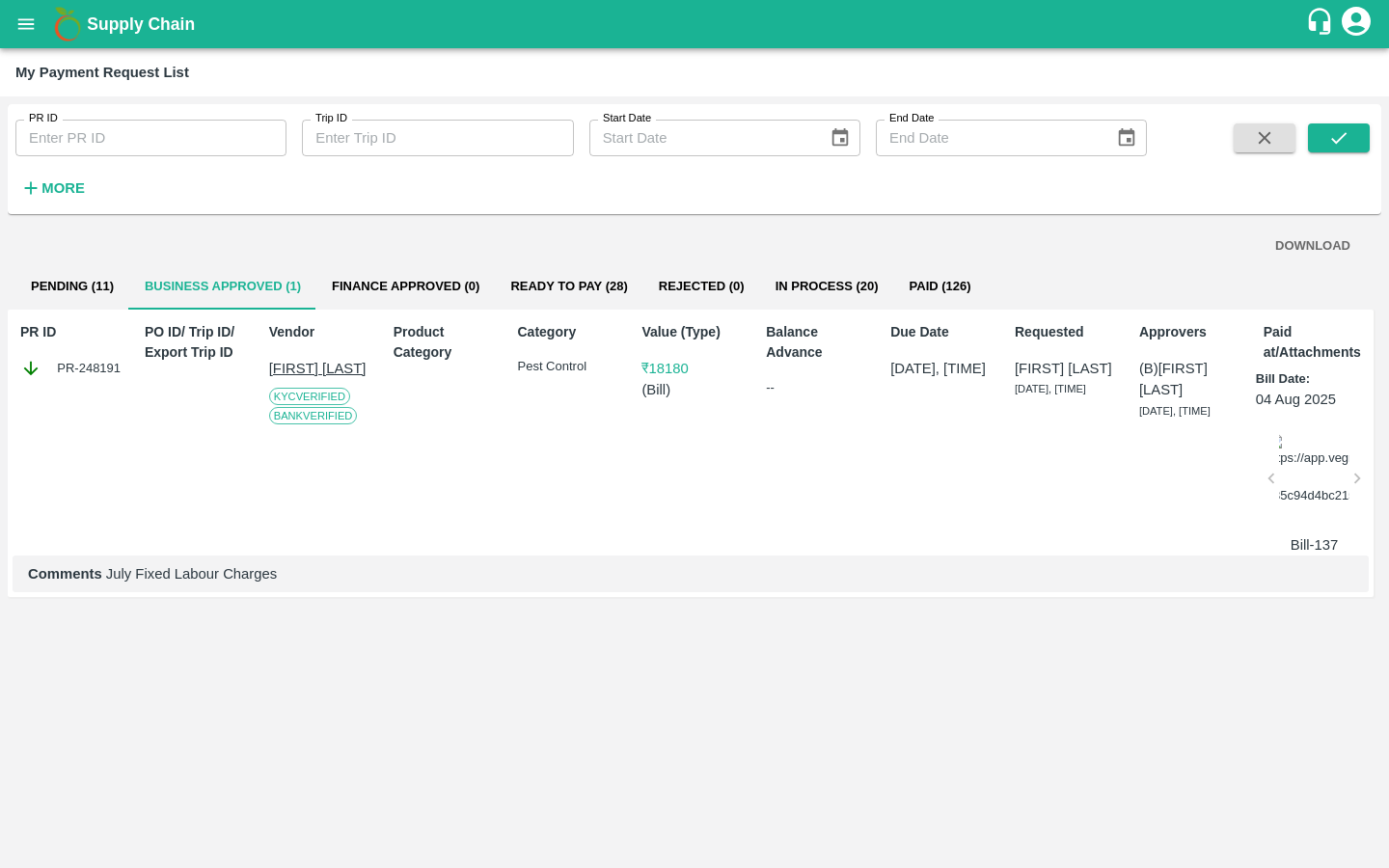 click on "Finance Approved (0)" at bounding box center [405, 286] 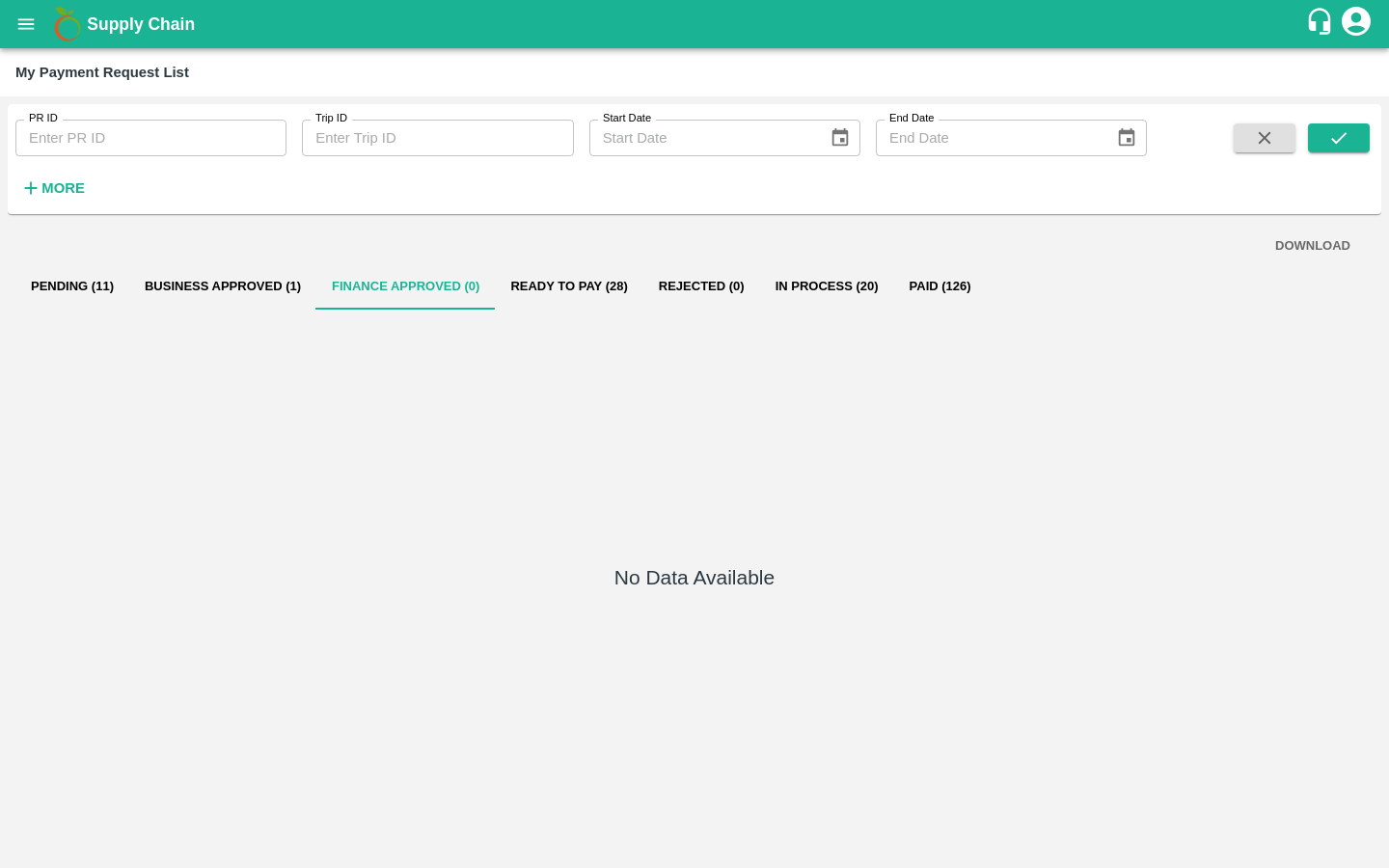 click on "DOWNLOAD" at bounding box center [694, 246] 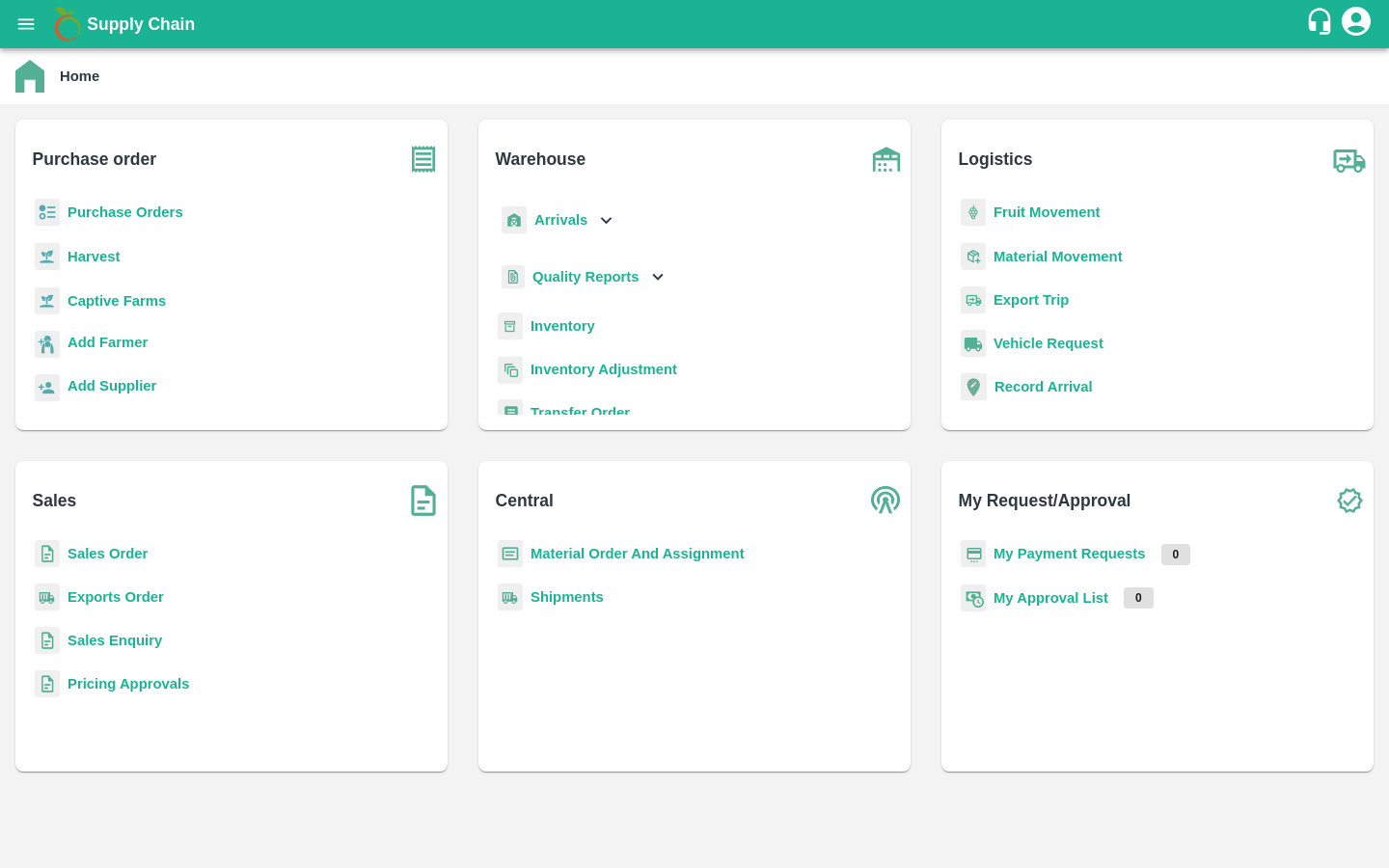 scroll, scrollTop: 0, scrollLeft: 0, axis: both 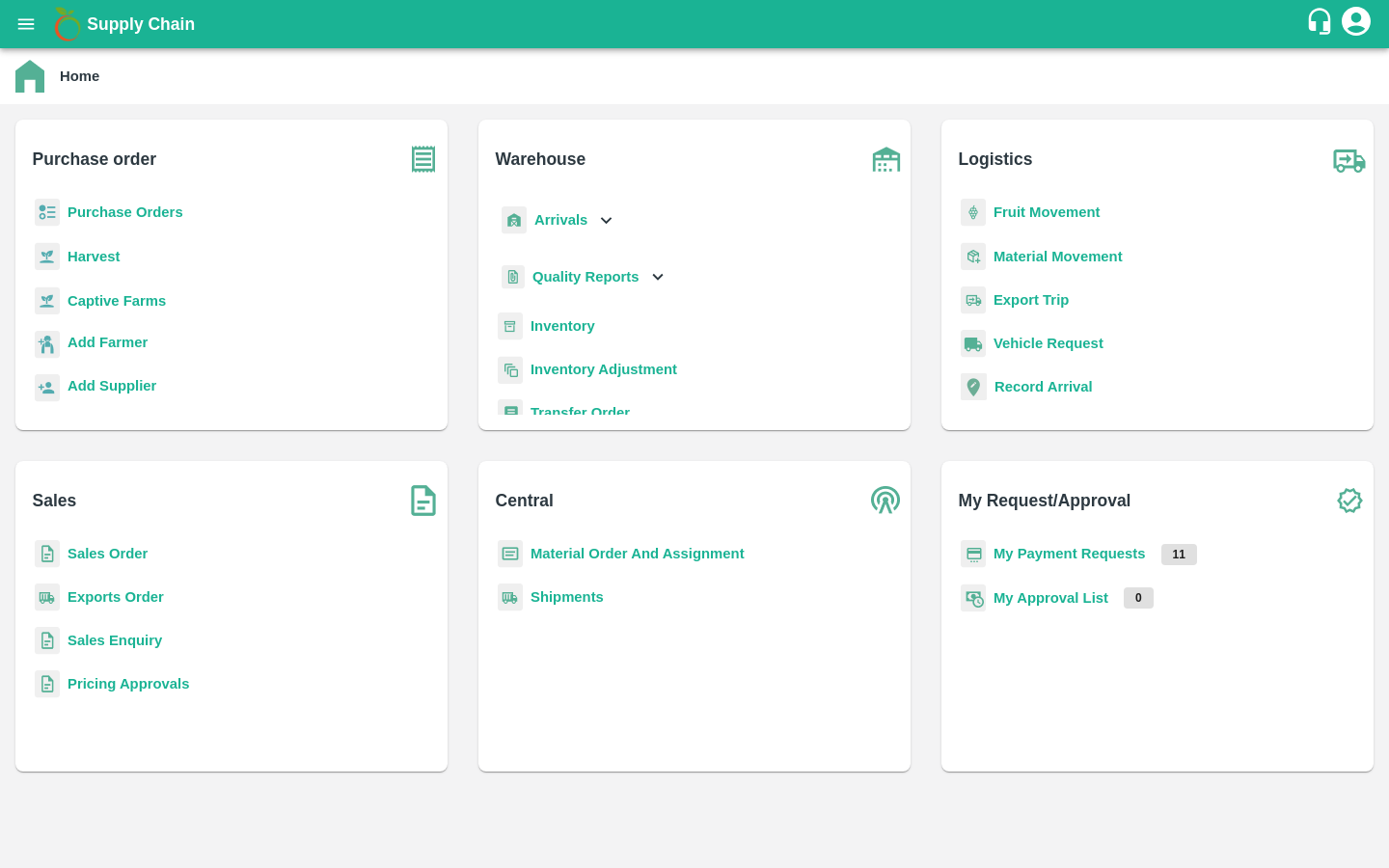 click on "Captive Farms" at bounding box center [117, 301] 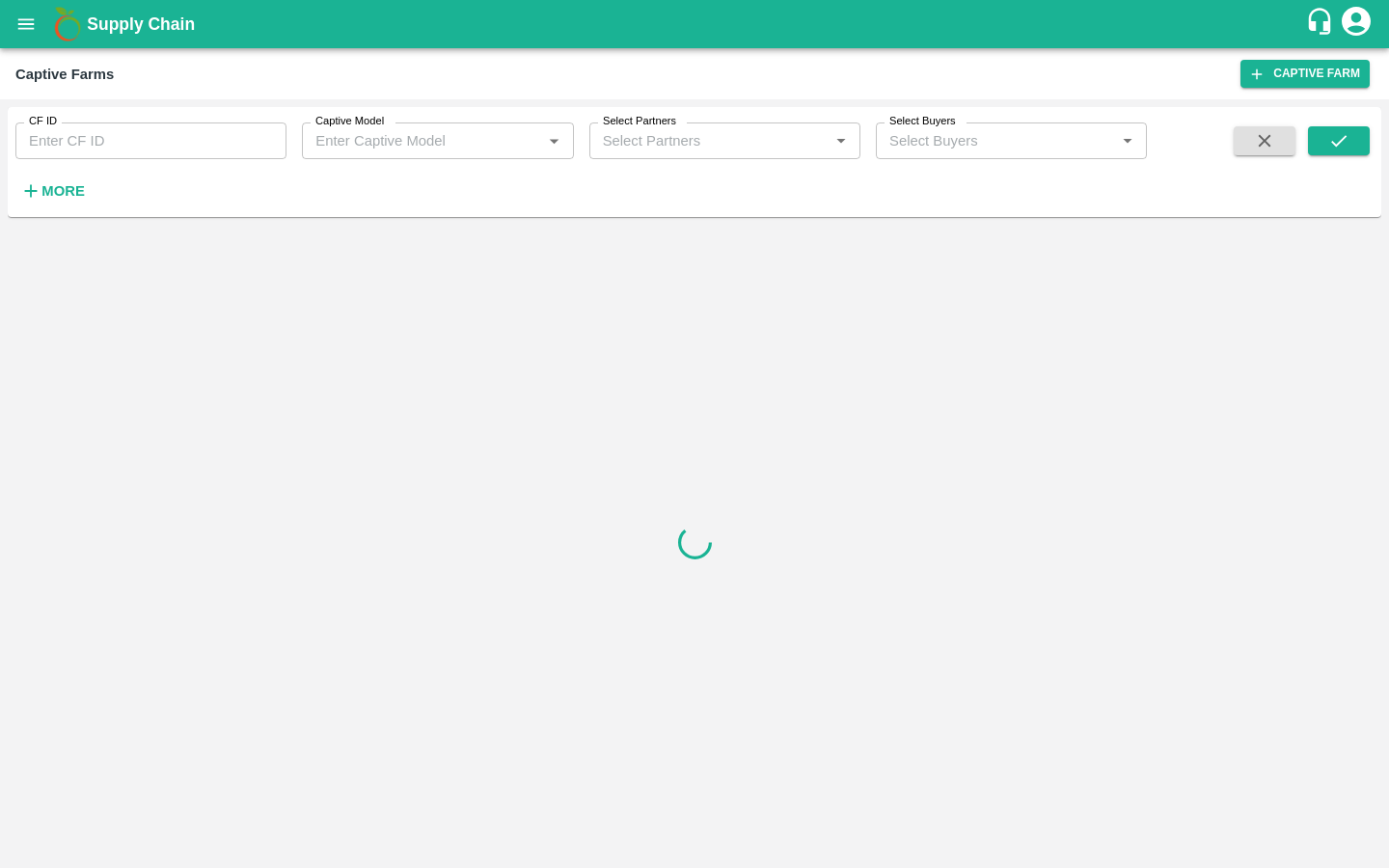click on "CF ID" at bounding box center (150, 141) 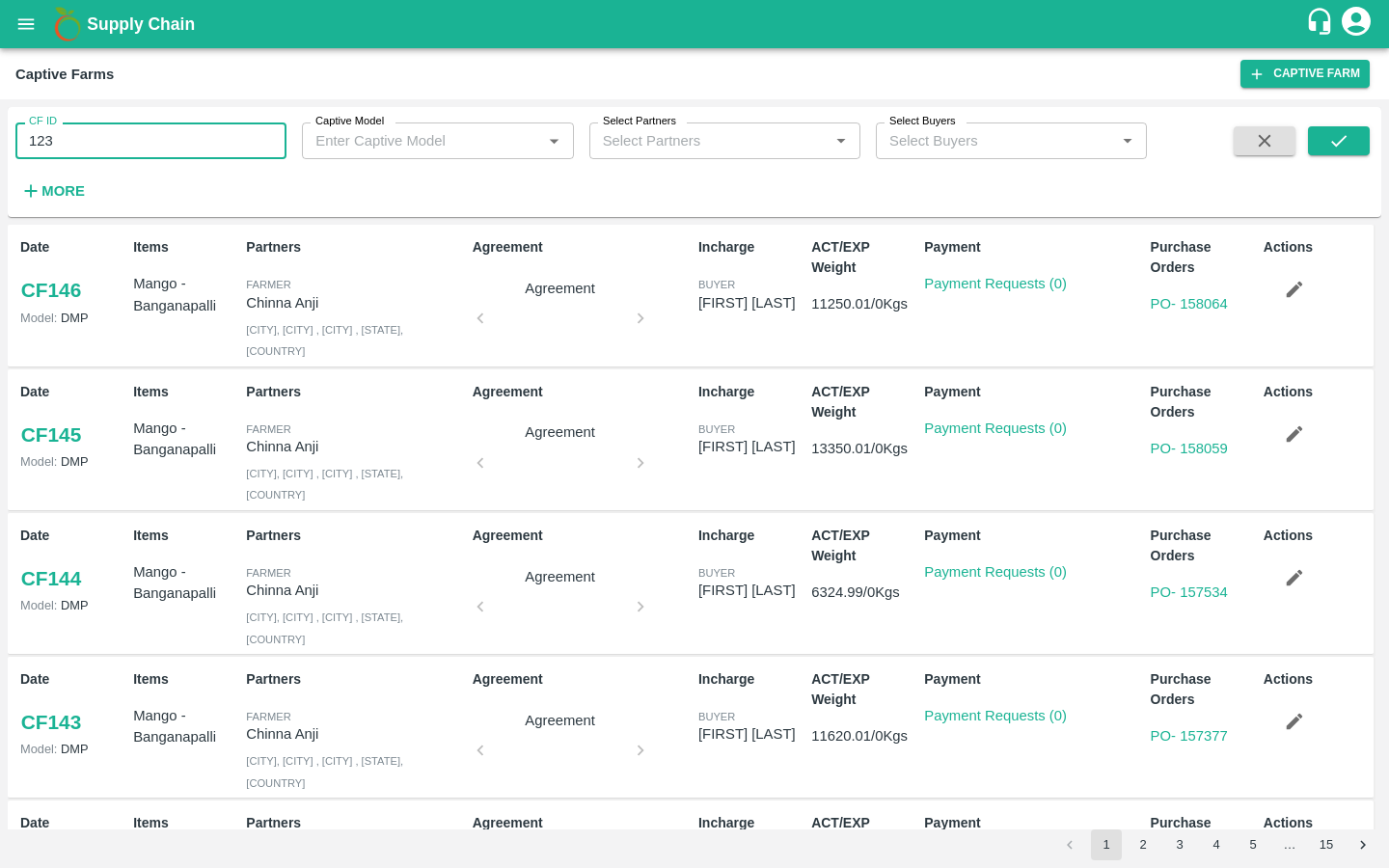 type on "123" 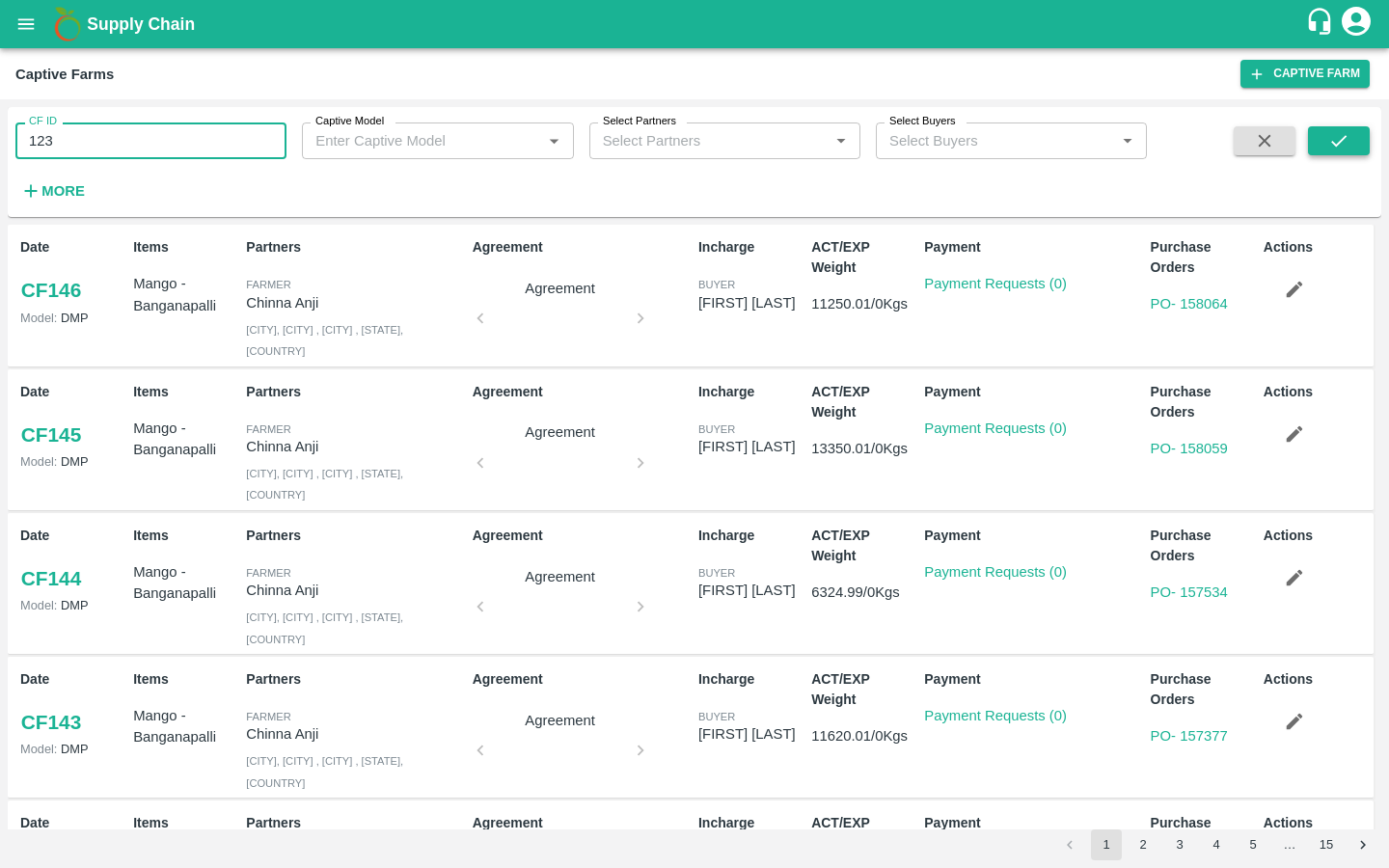 click at bounding box center [1339, 141] 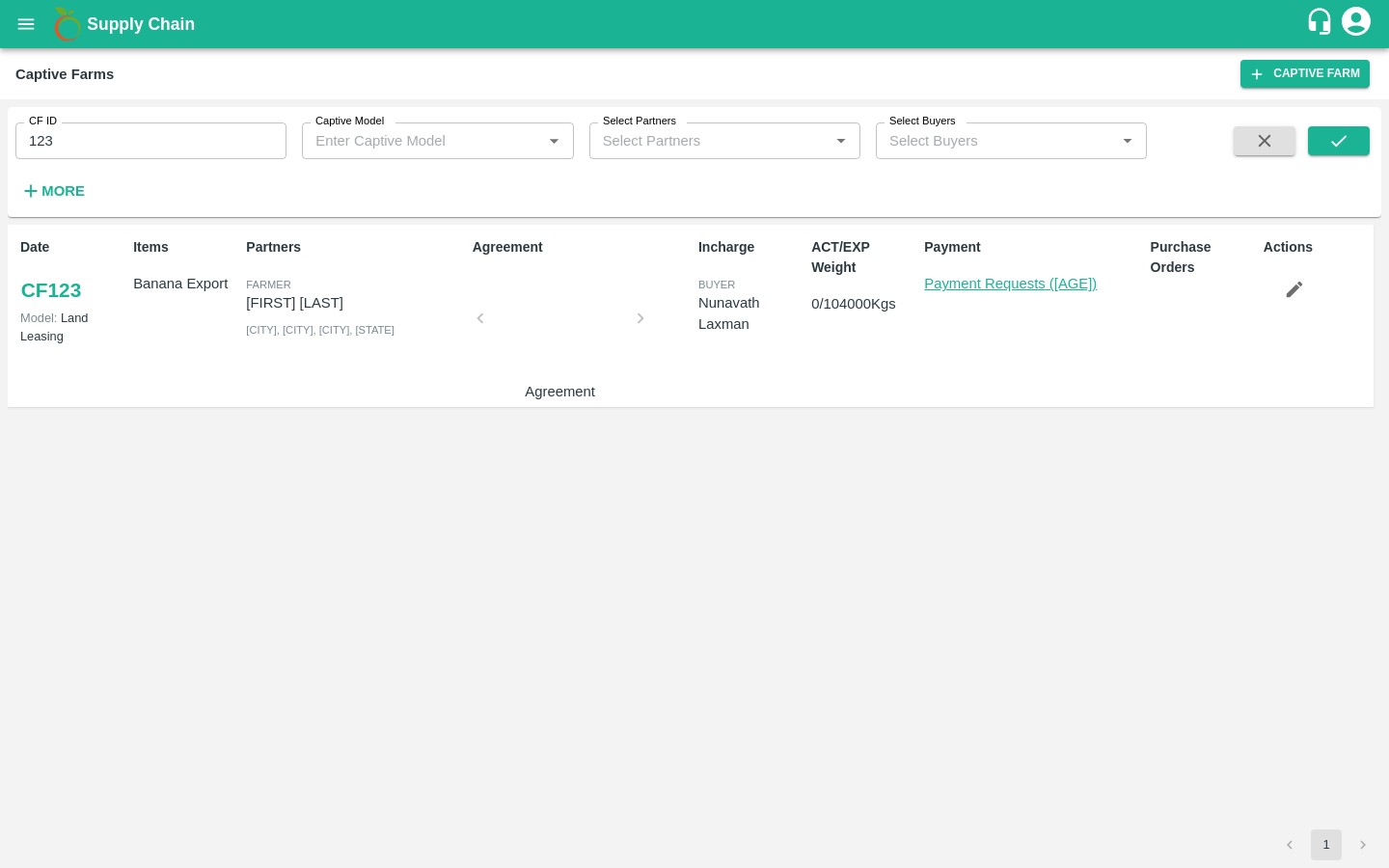 click on "Payment Requests   (21)" at bounding box center (1010, 284) 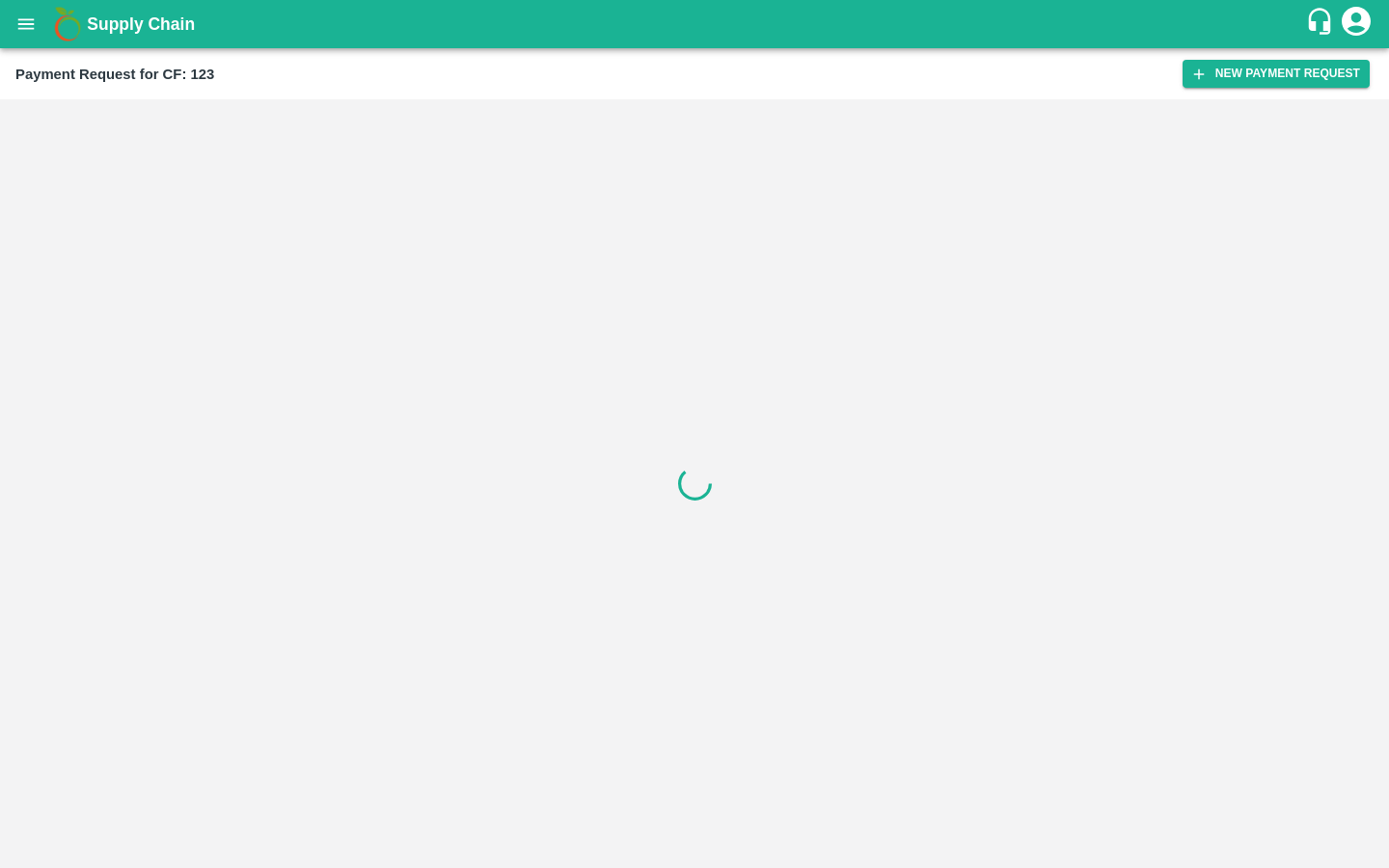 scroll, scrollTop: 0, scrollLeft: 0, axis: both 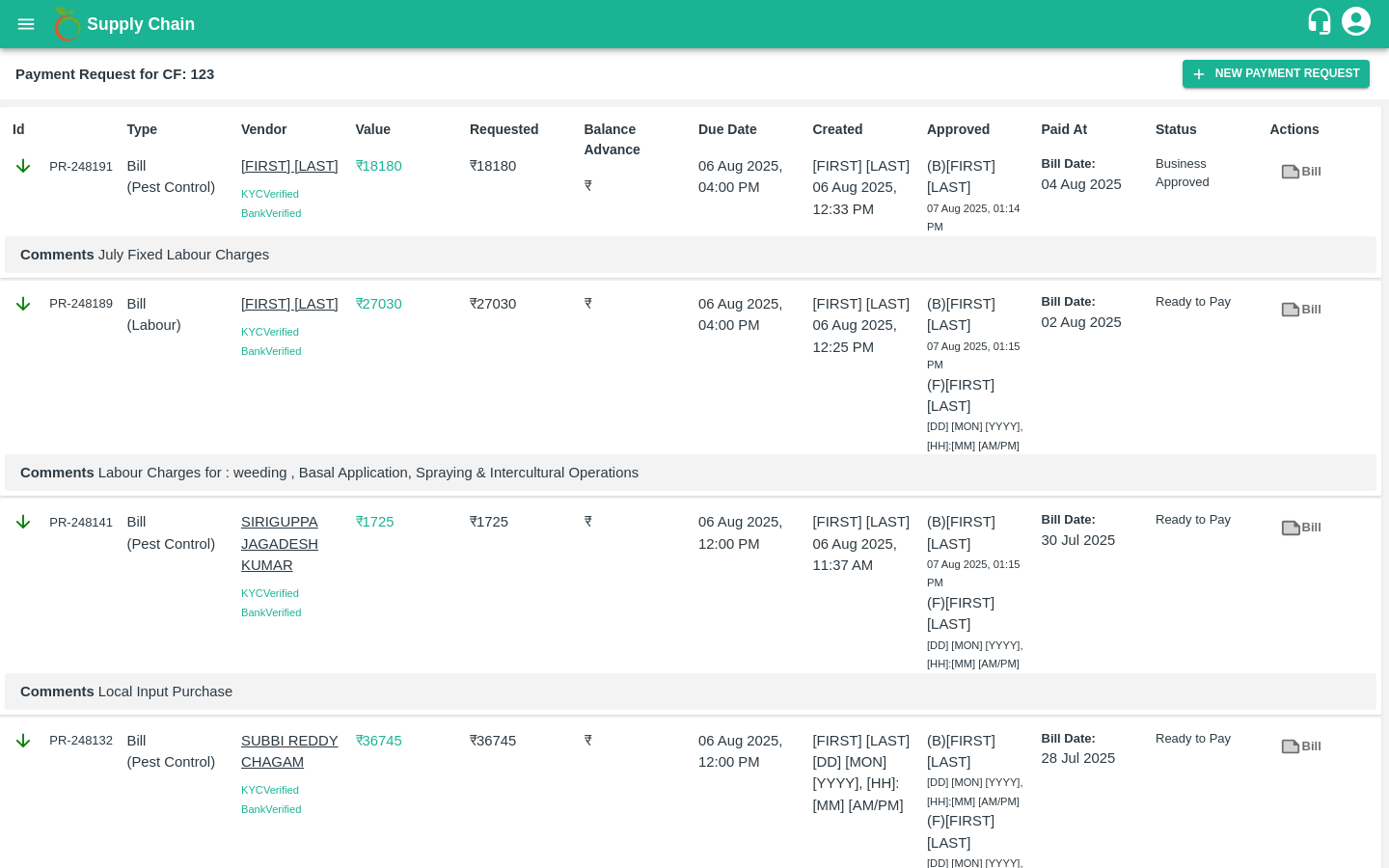 click on "PR-248191" at bounding box center (66, 166) 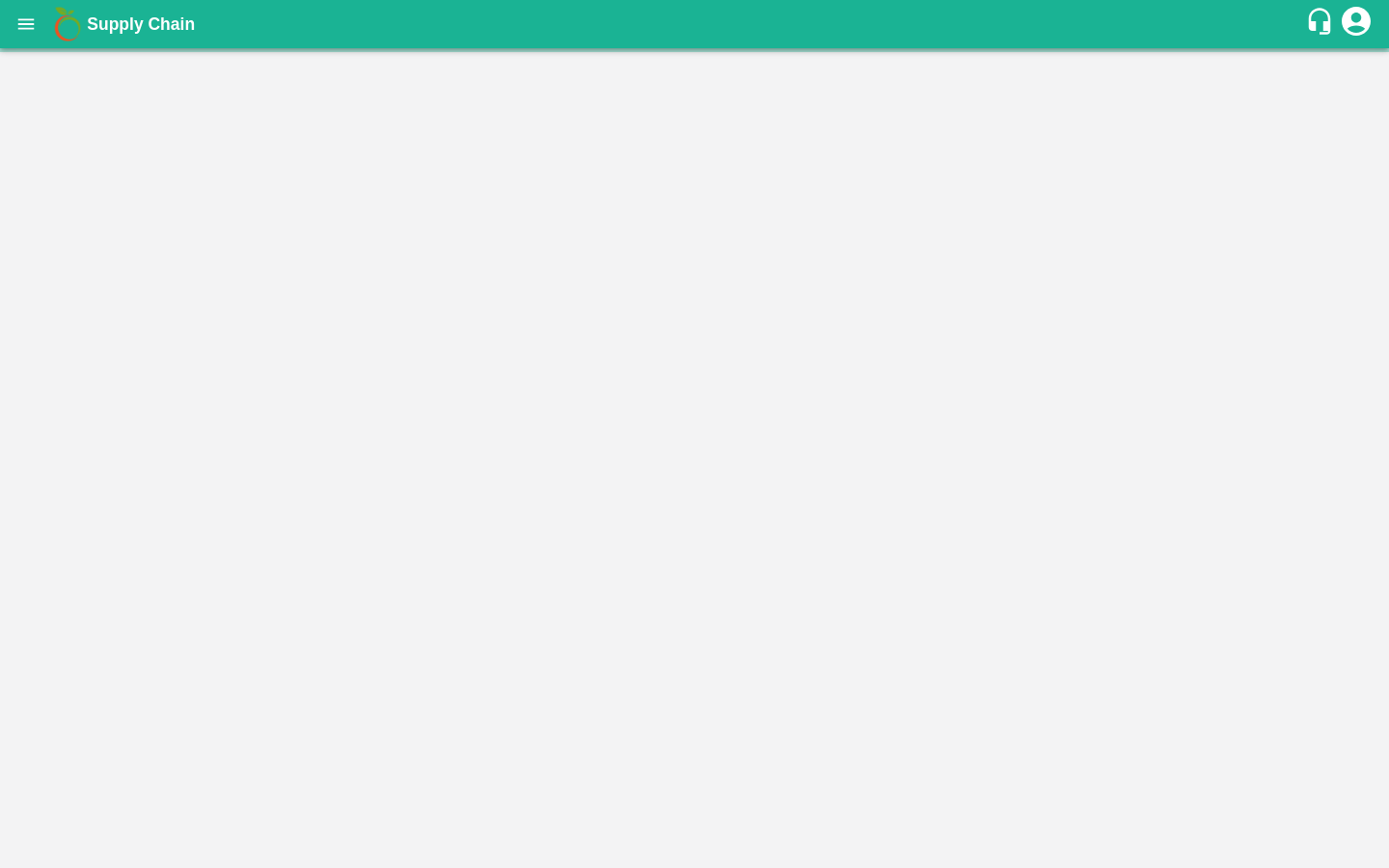 scroll, scrollTop: 0, scrollLeft: 0, axis: both 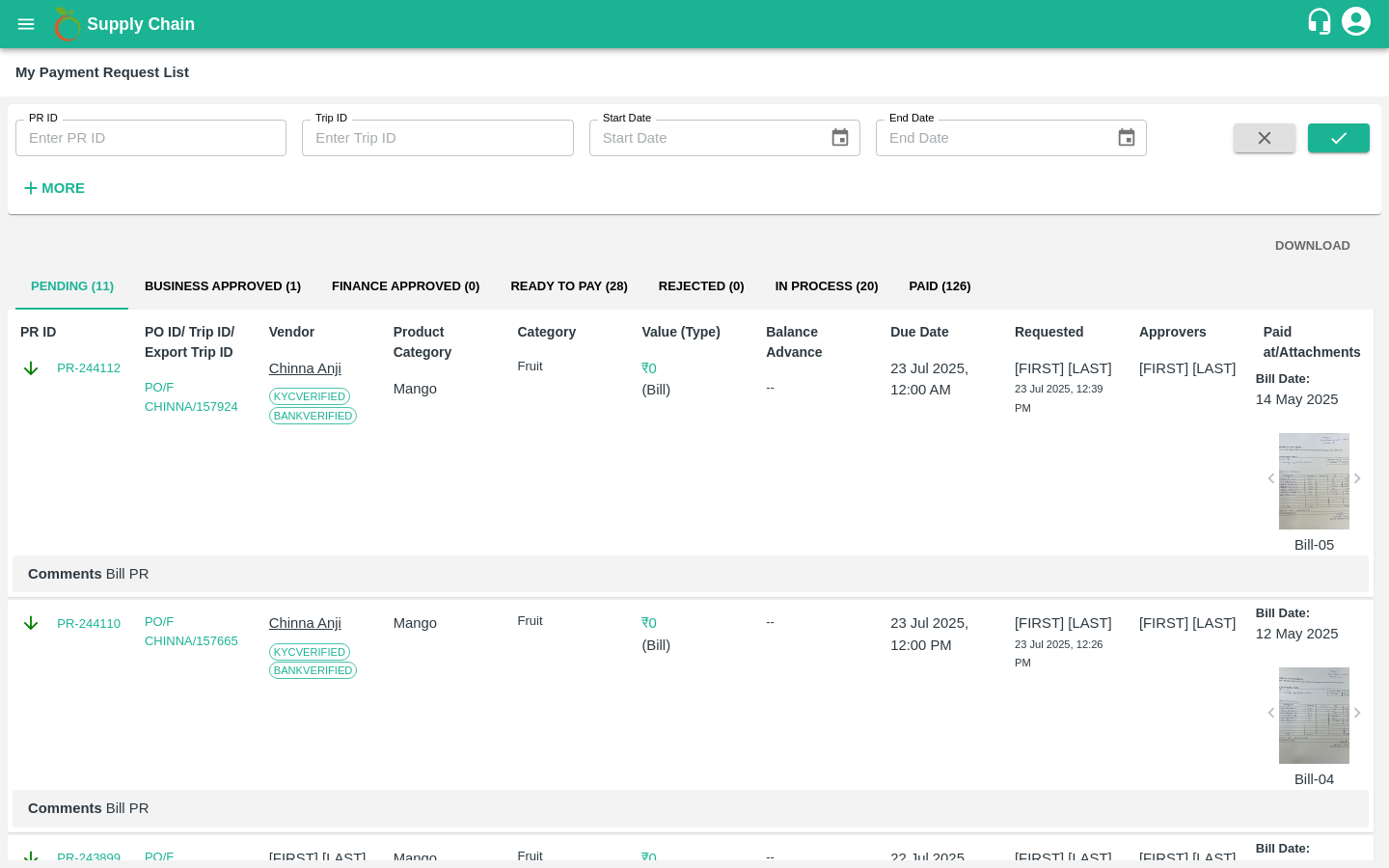 click on "Business Approved (1)" at bounding box center (223, 286) 